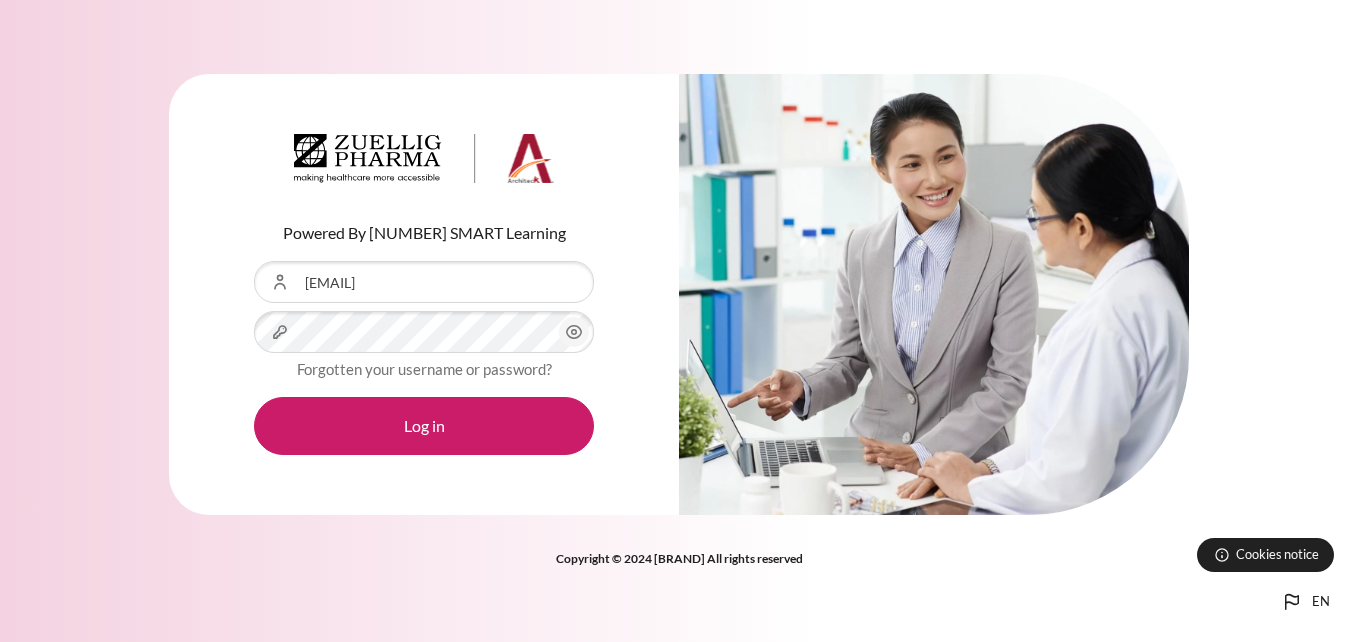 scroll, scrollTop: 0, scrollLeft: 0, axis: both 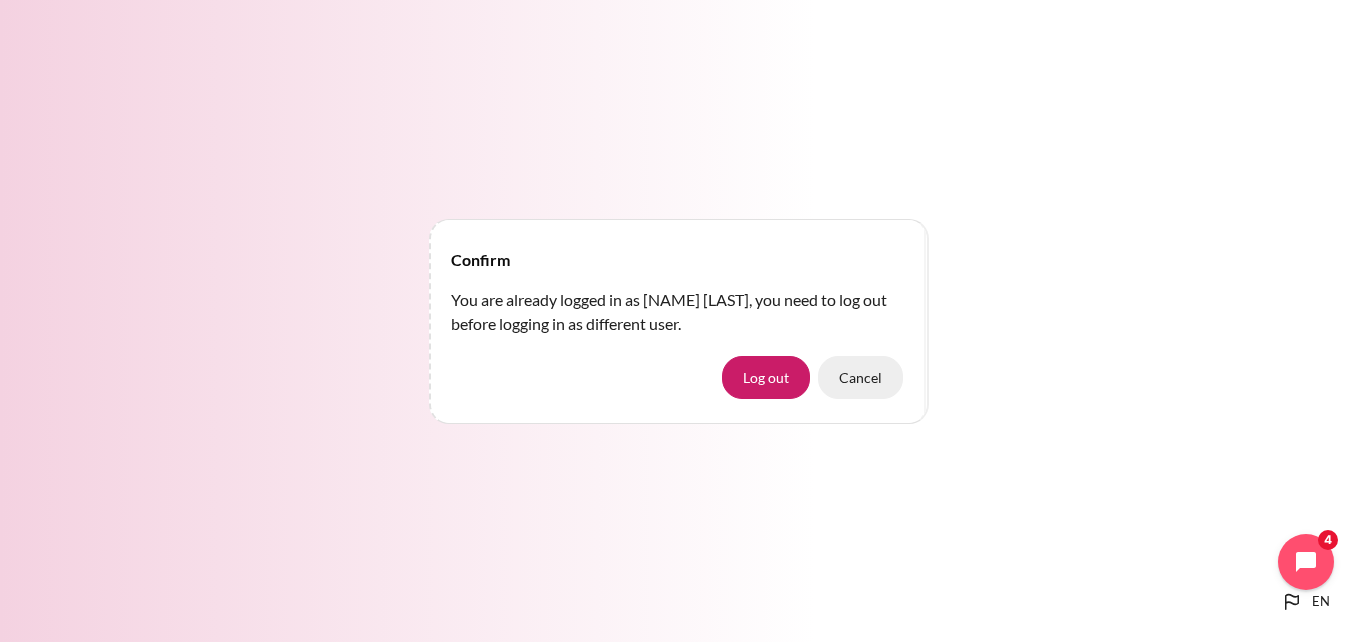 click on "Cancel" at bounding box center [860, 377] 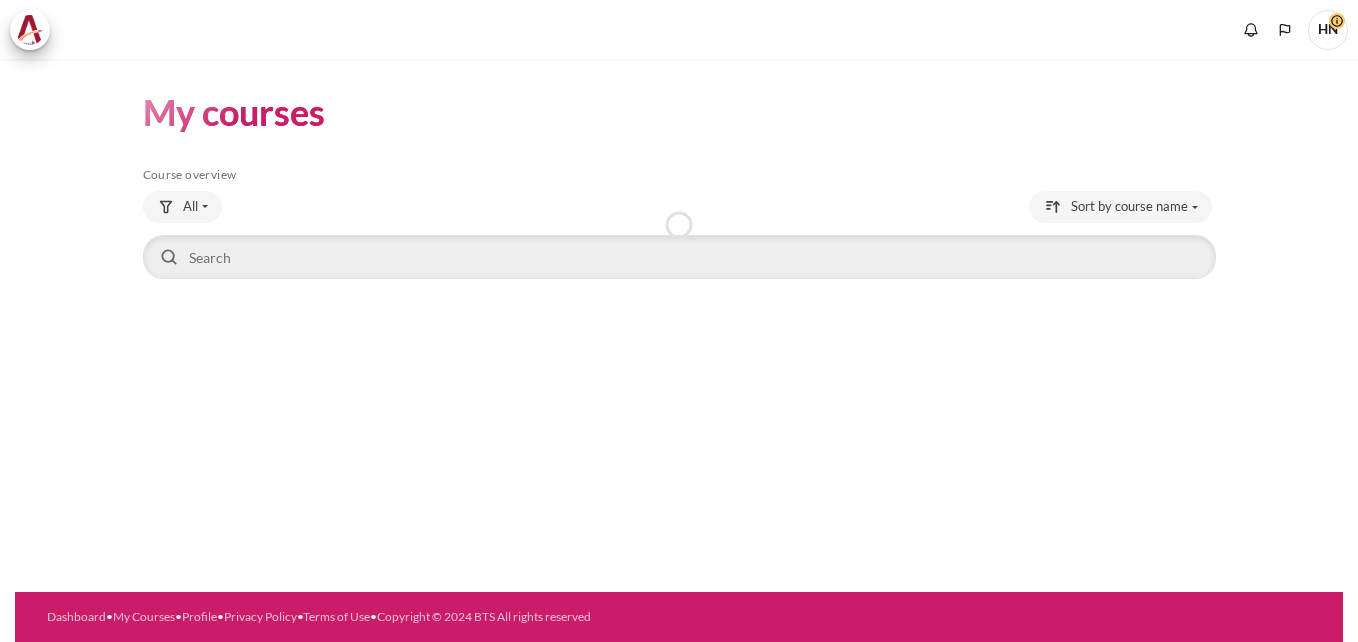 scroll, scrollTop: 0, scrollLeft: 0, axis: both 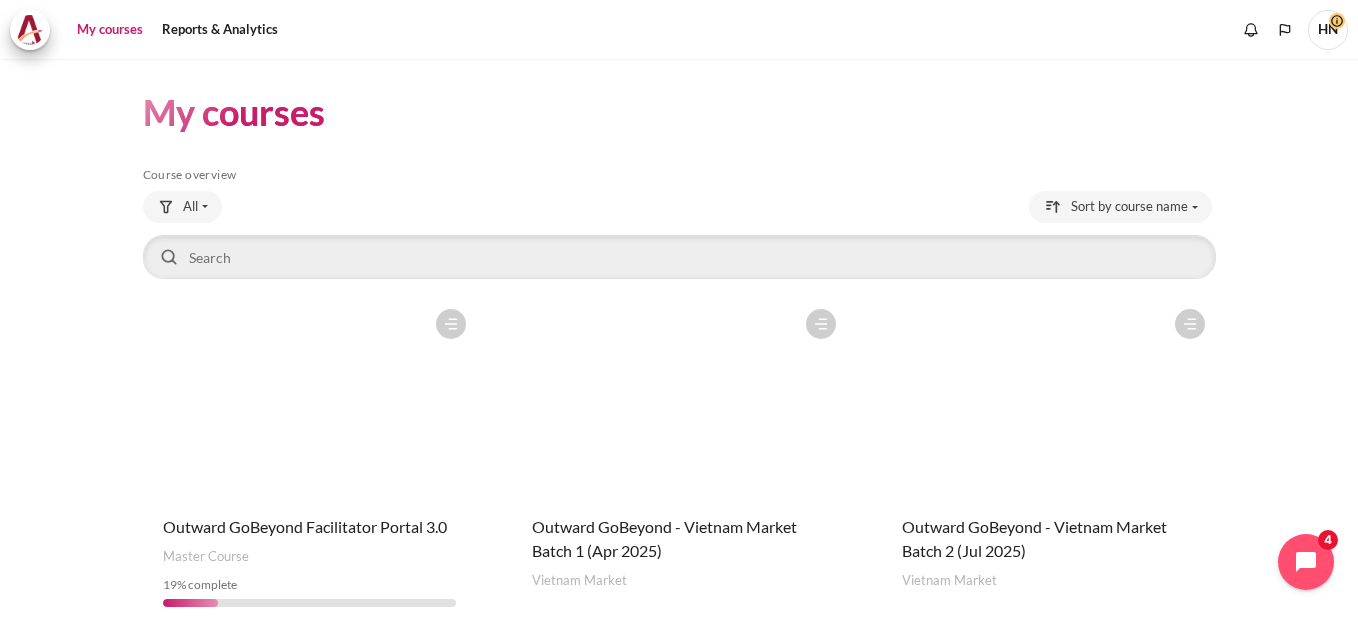 click at bounding box center [1049, 399] 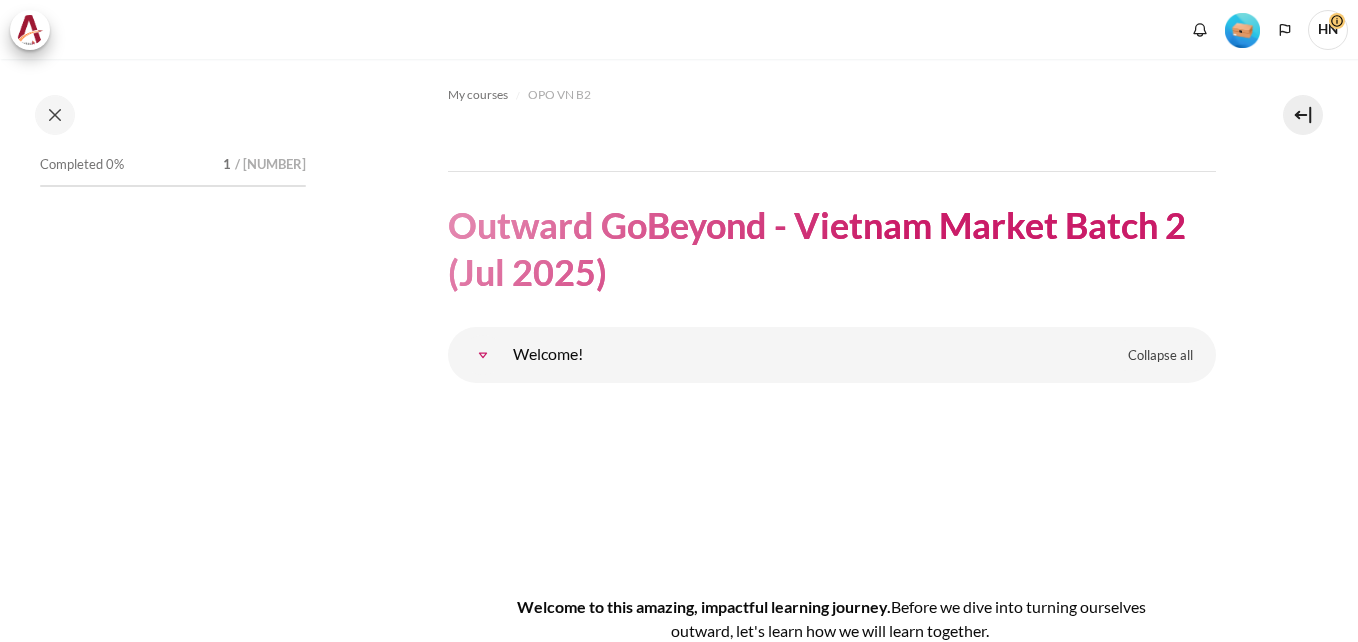 scroll, scrollTop: 0, scrollLeft: 0, axis: both 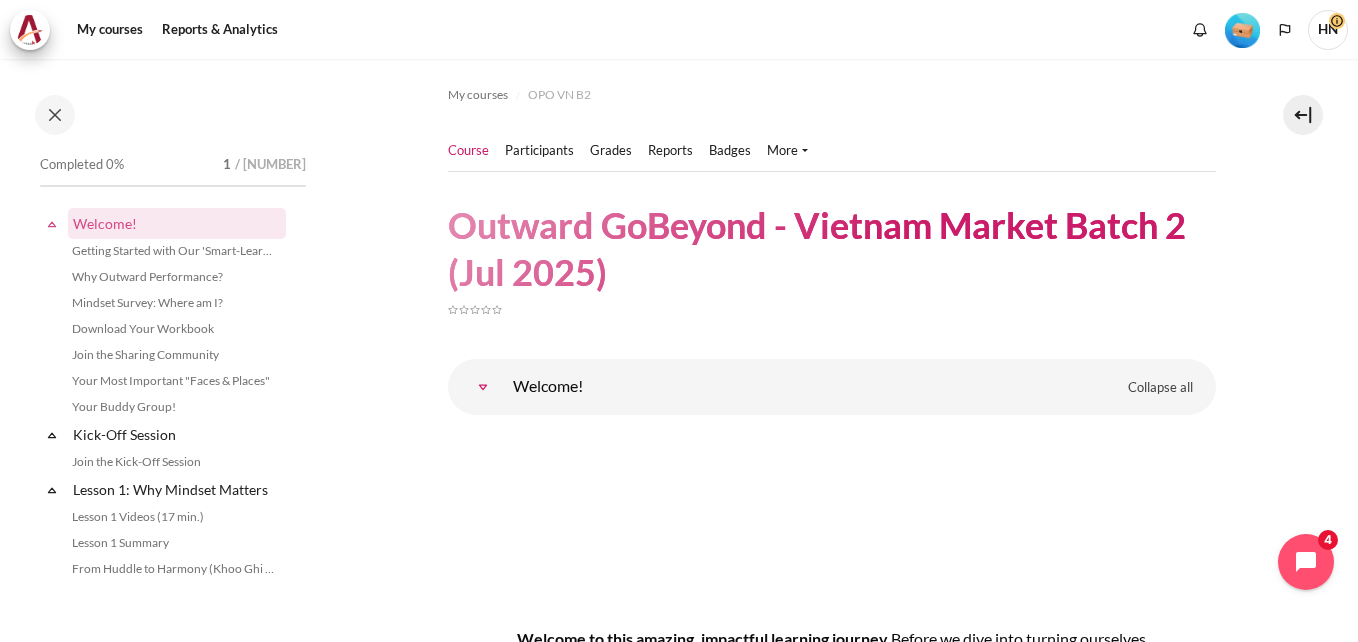 click at bounding box center (1242, 30) 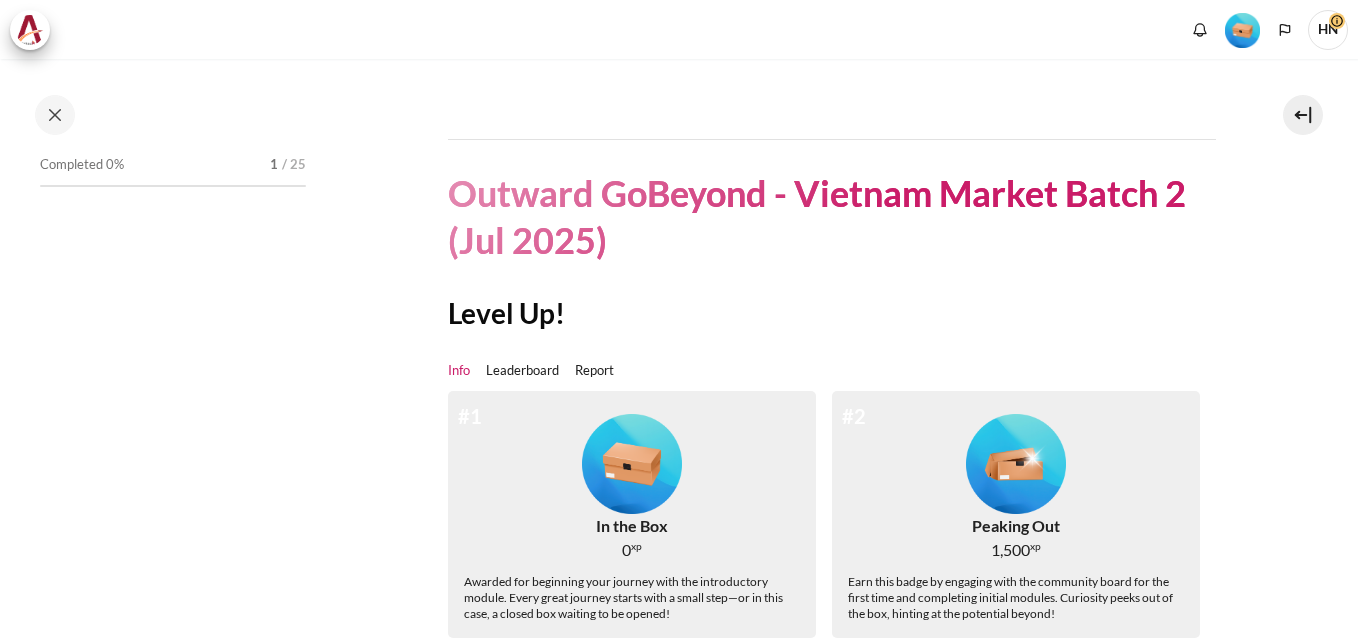 scroll, scrollTop: 0, scrollLeft: 0, axis: both 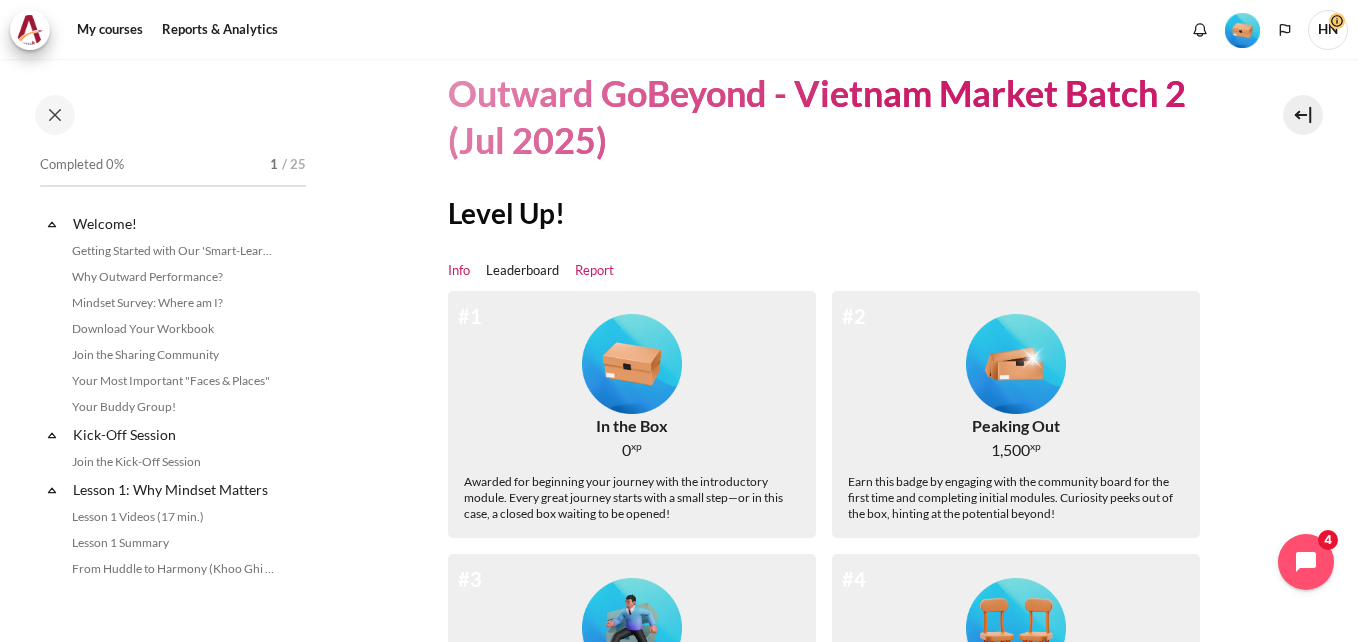 click on "Report" at bounding box center (594, 271) 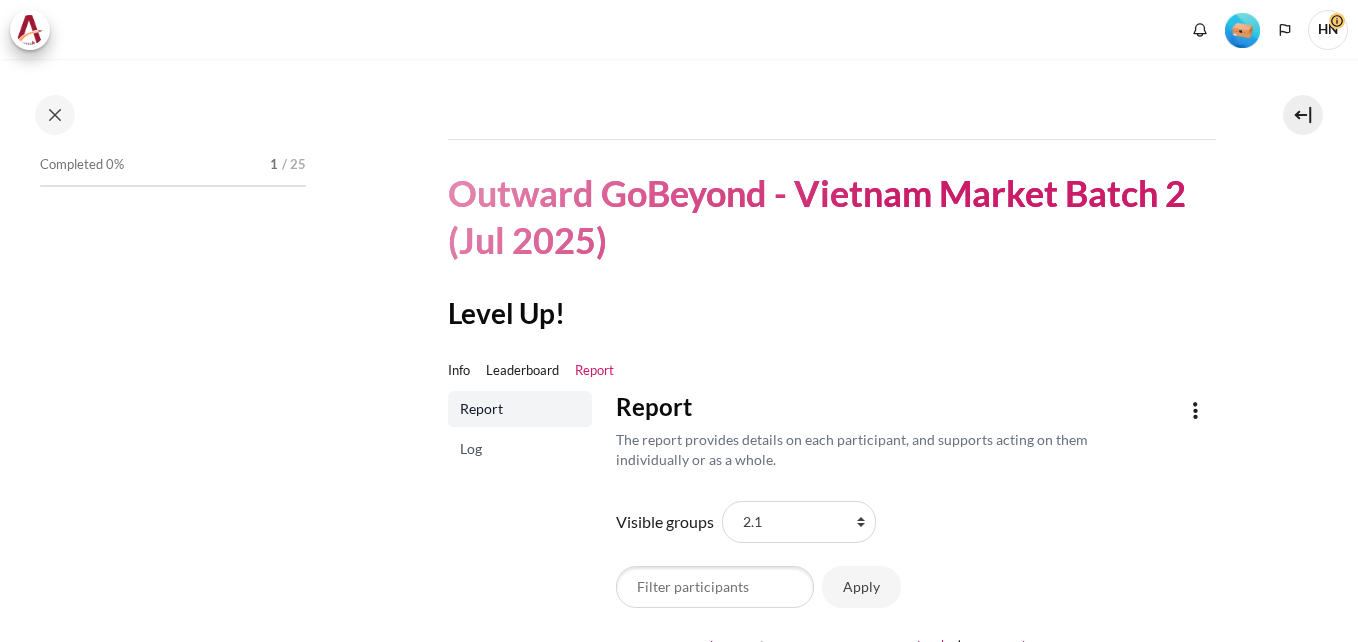 scroll, scrollTop: 0, scrollLeft: 0, axis: both 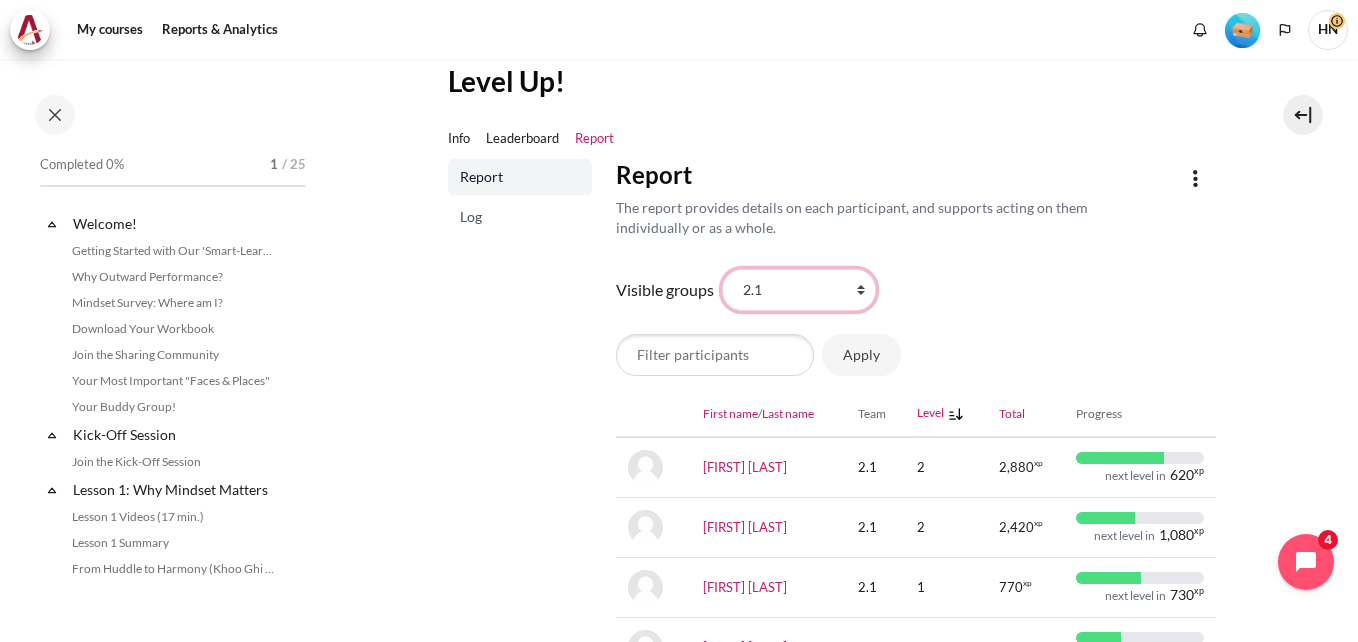 click on "All participants
2.1
2.2
2.3
2.4
2.5
2.6
2.7
2.8" at bounding box center [799, 290] 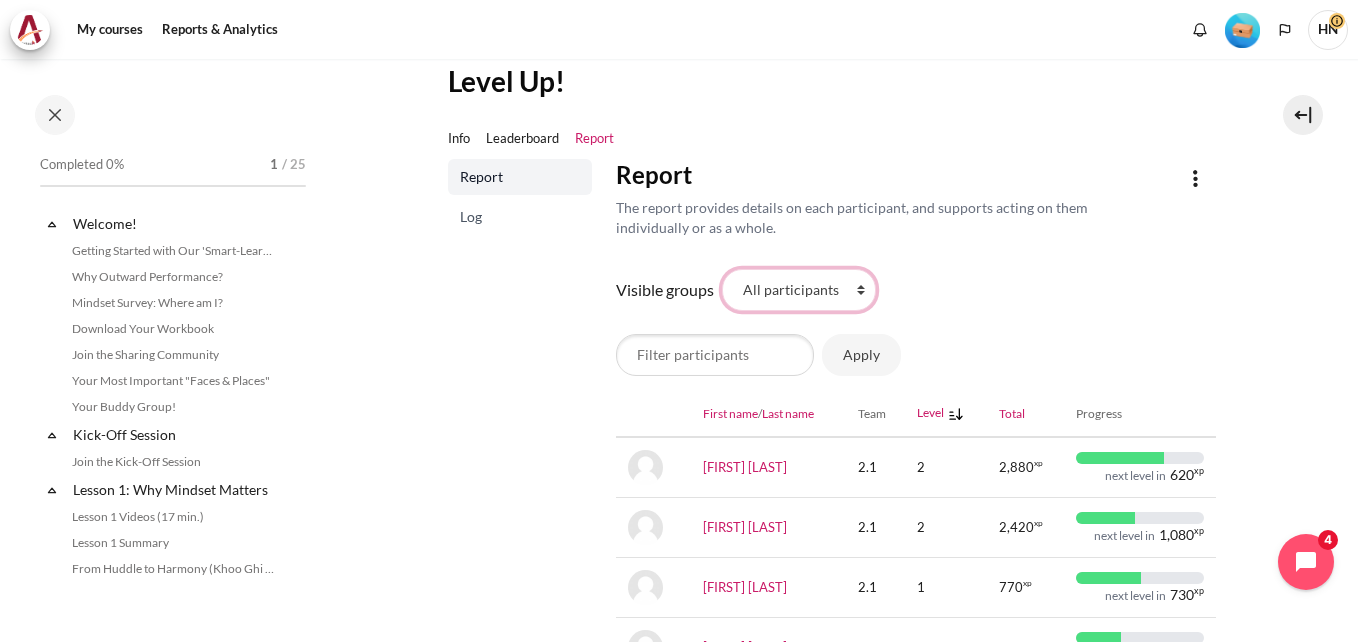 click on "All participants
2.1
2.2
2.3
2.4
2.5
2.6
2.7
2.8" at bounding box center (799, 290) 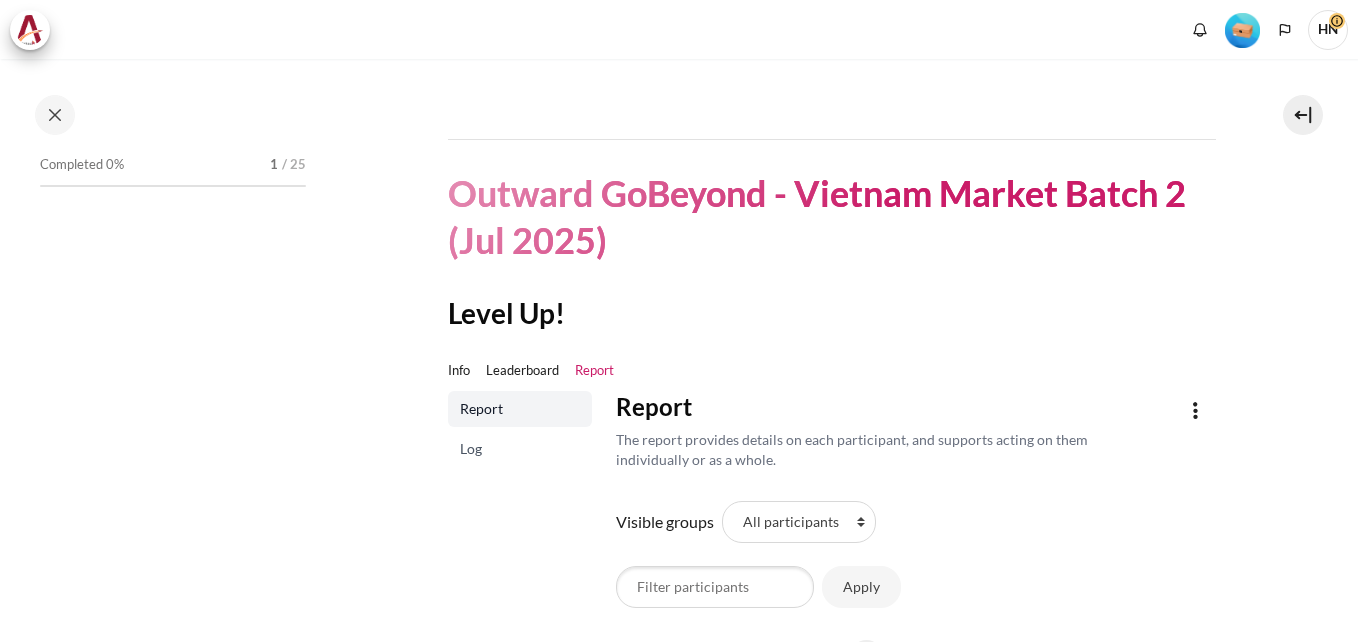 scroll, scrollTop: 0, scrollLeft: 0, axis: both 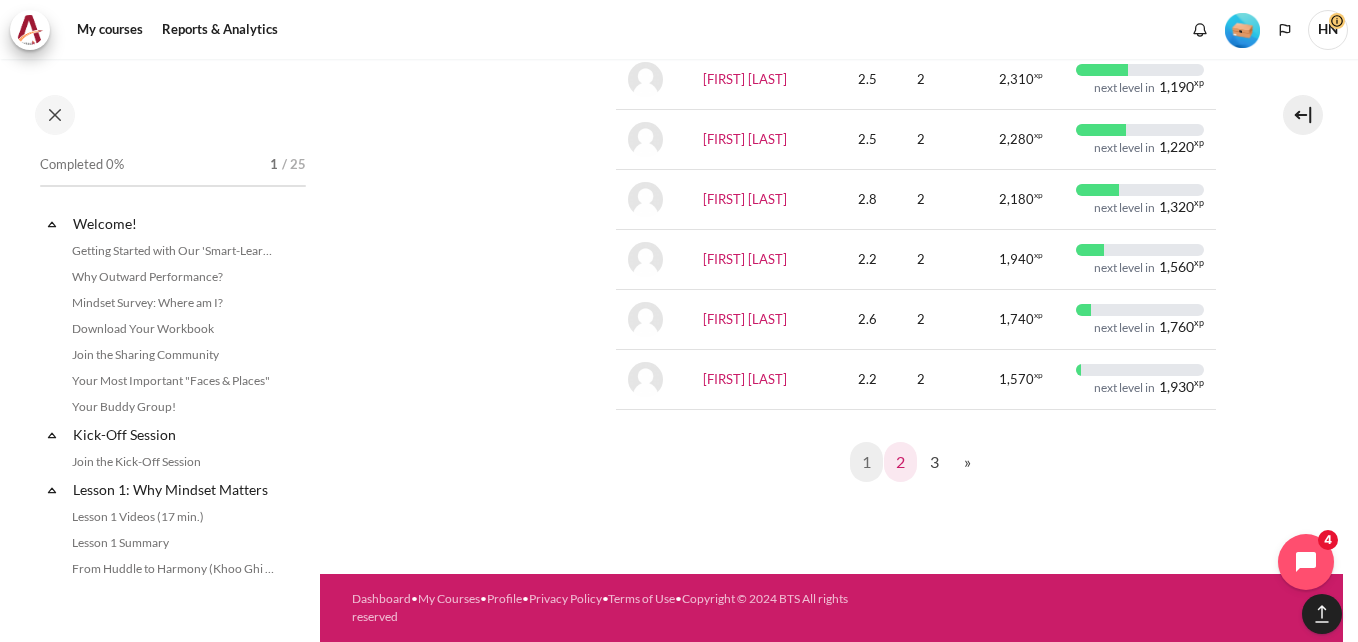 click on "2" at bounding box center (900, 462) 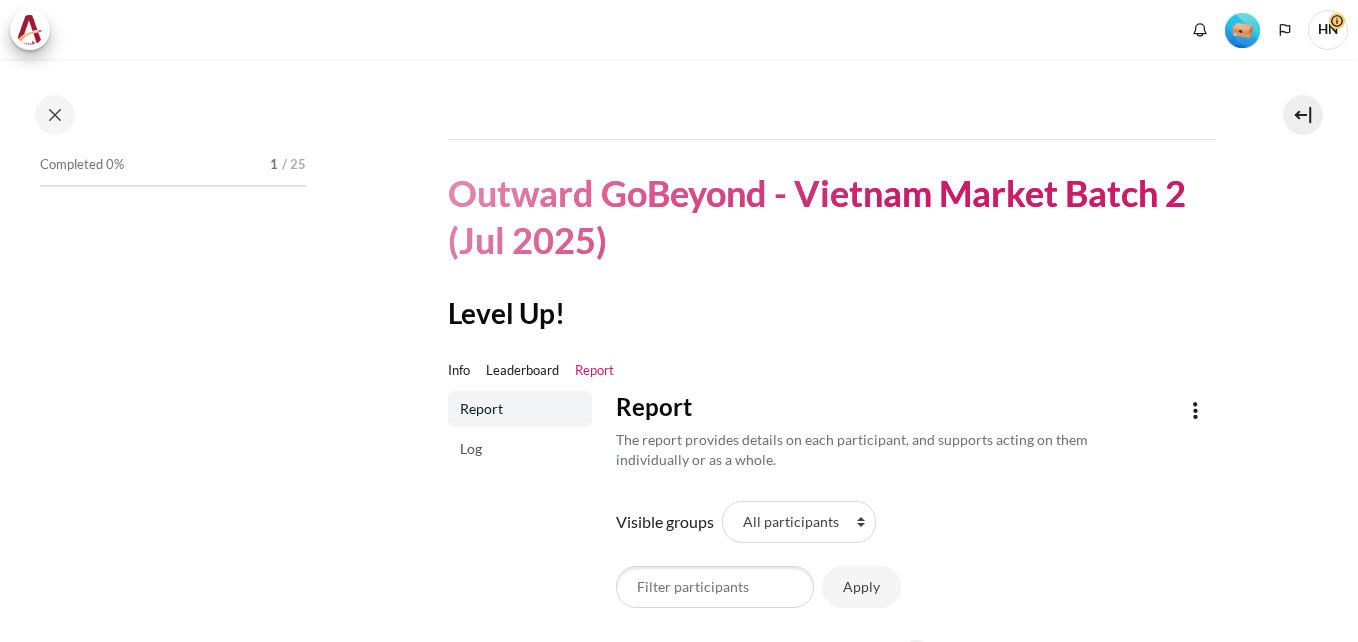 scroll, scrollTop: 0, scrollLeft: 0, axis: both 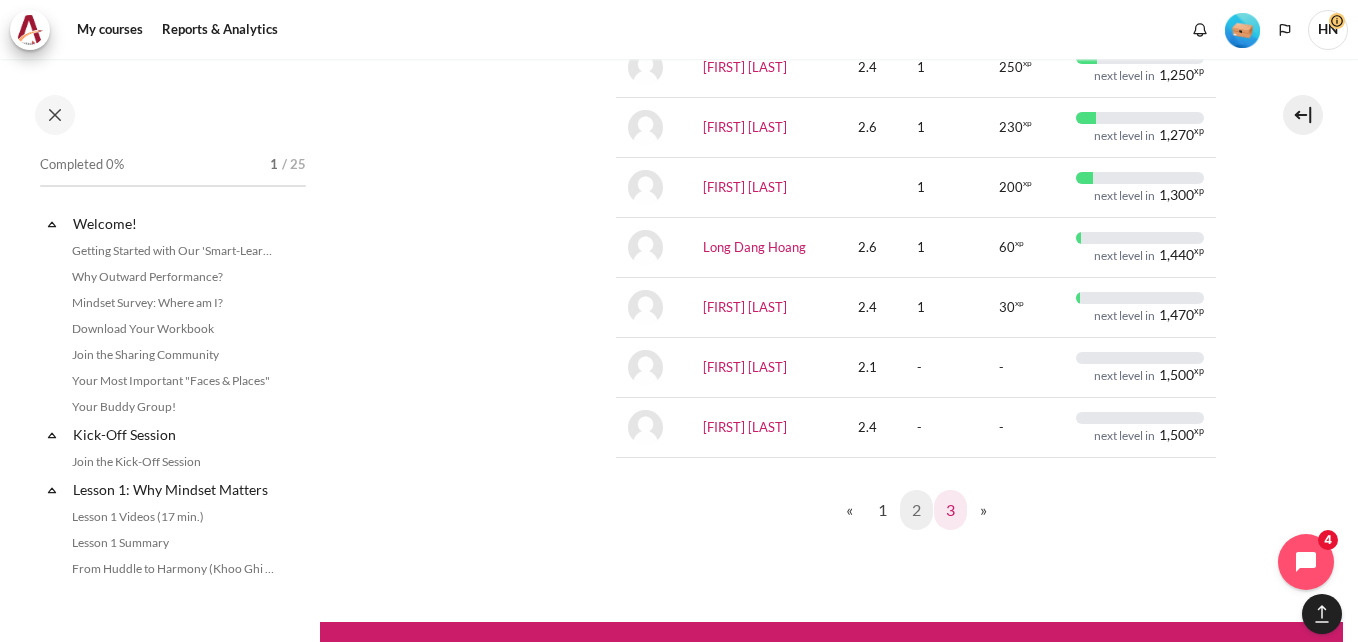 click on "3" at bounding box center (950, 510) 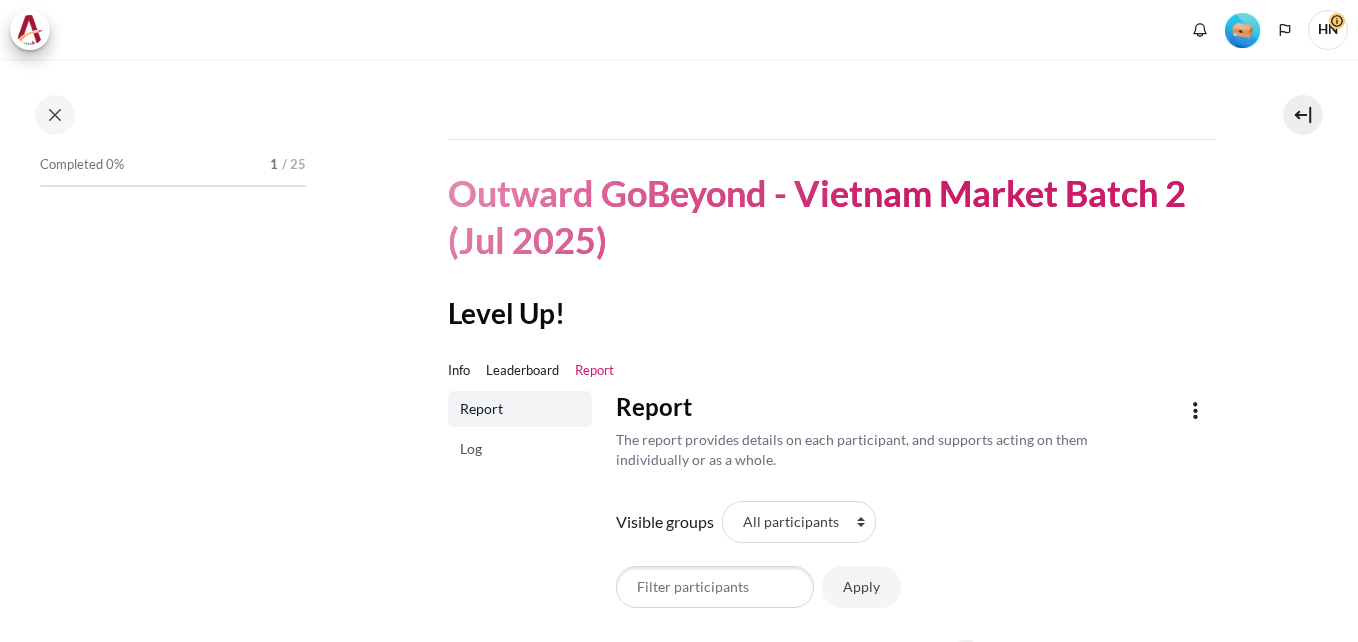 scroll, scrollTop: 0, scrollLeft: 0, axis: both 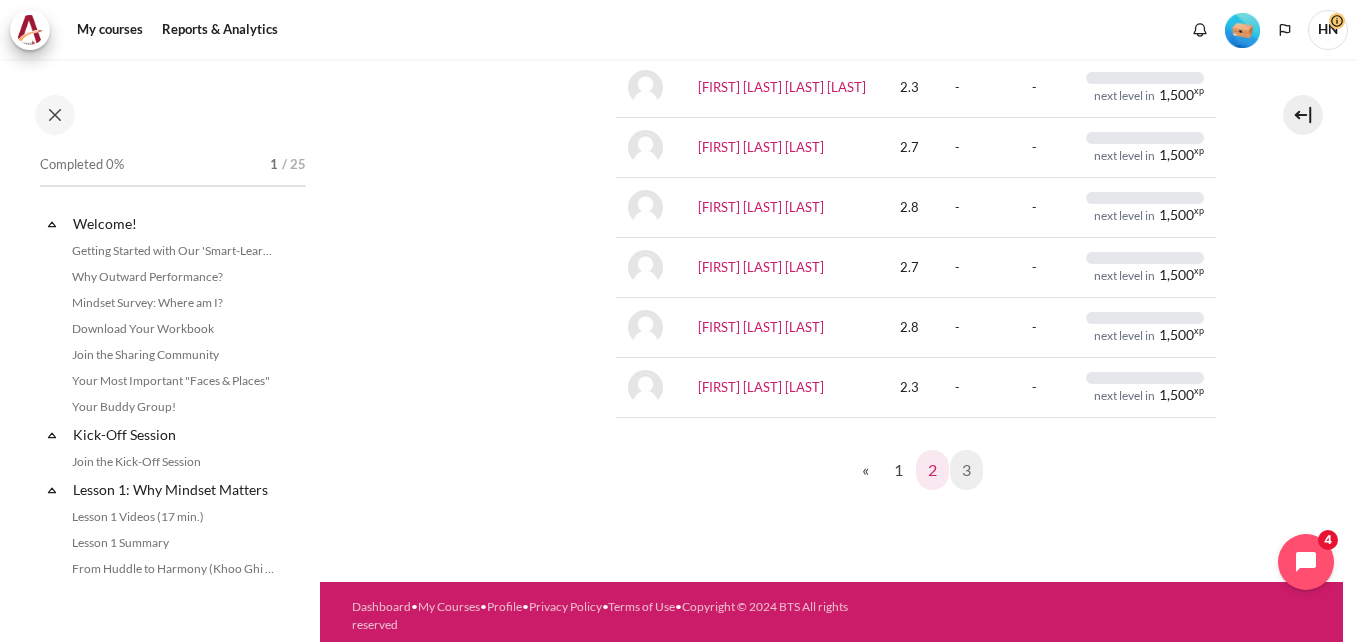 click on "2" at bounding box center [932, 470] 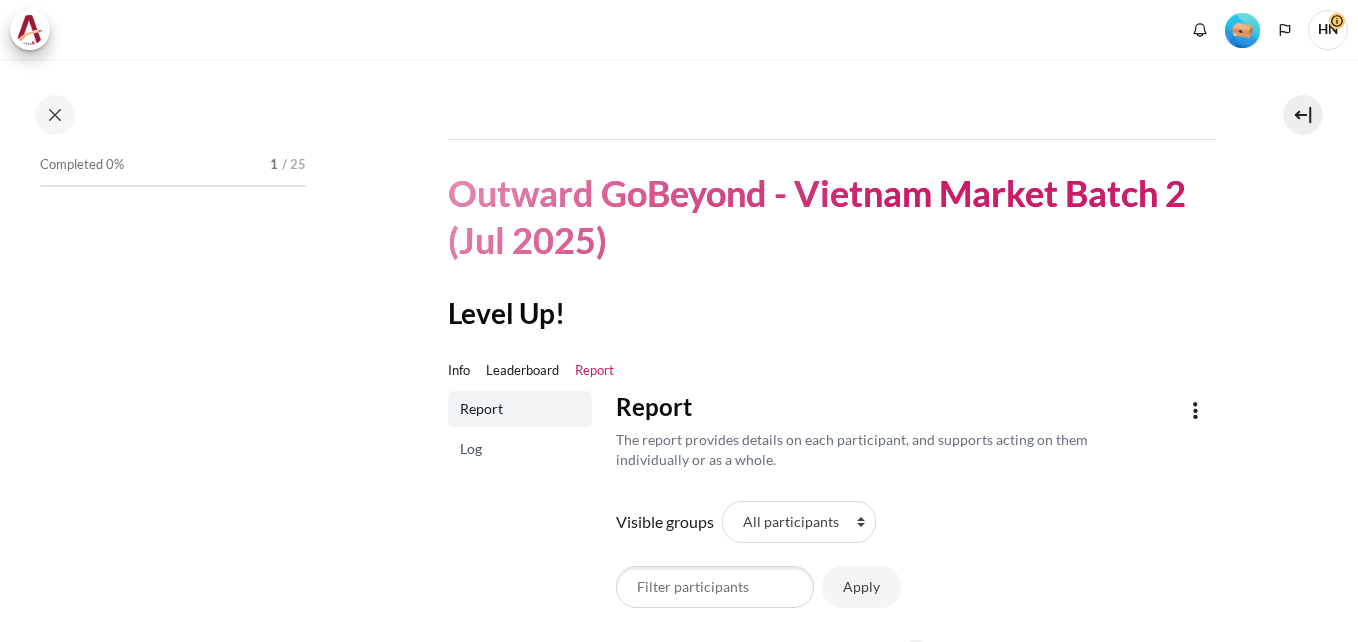 scroll, scrollTop: 0, scrollLeft: 0, axis: both 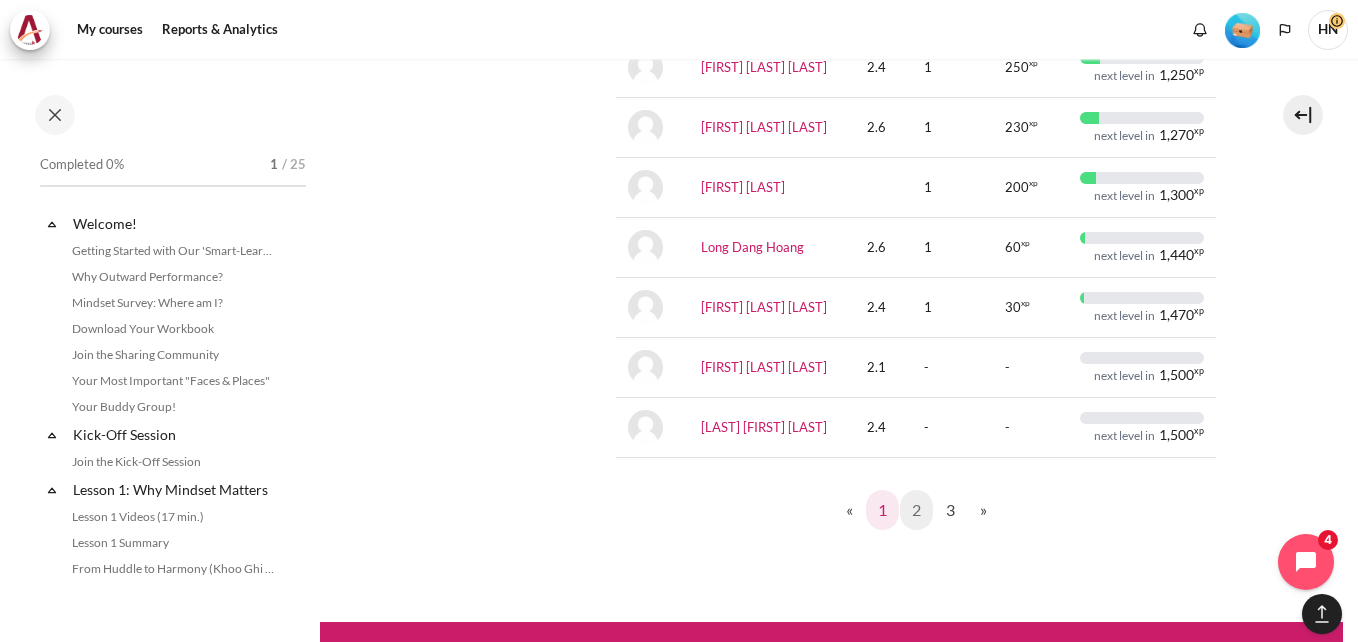 click on "1" at bounding box center (882, 510) 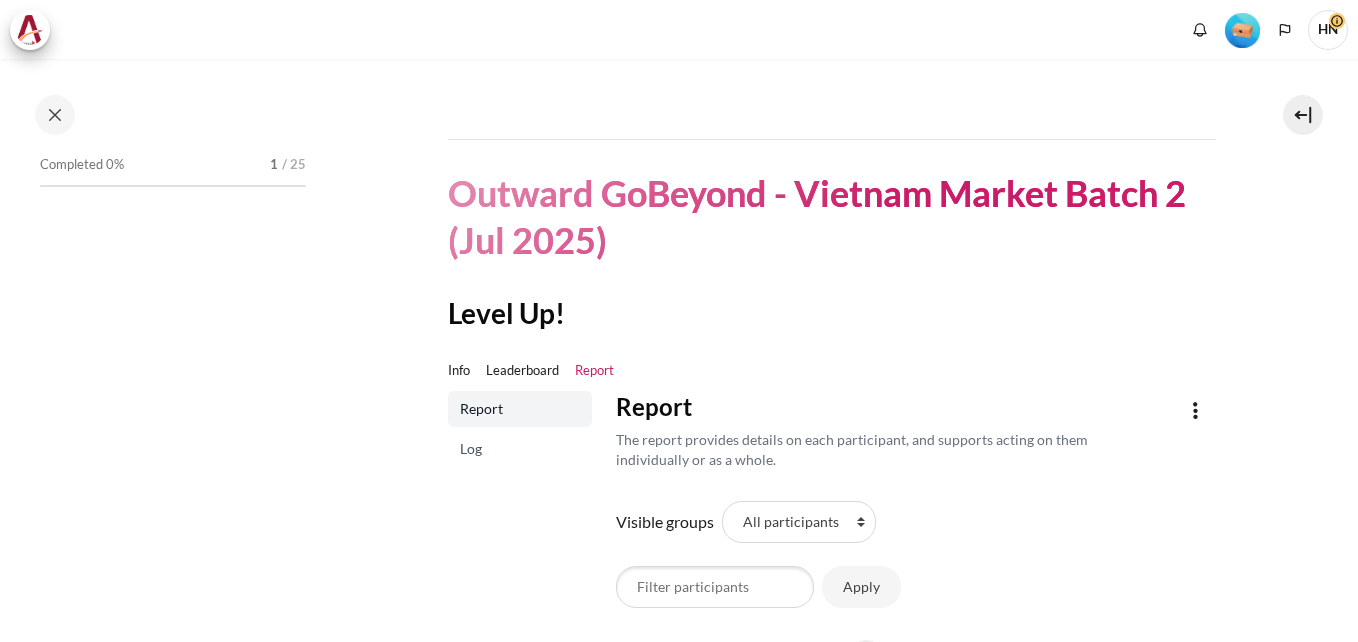 scroll, scrollTop: 0, scrollLeft: 0, axis: both 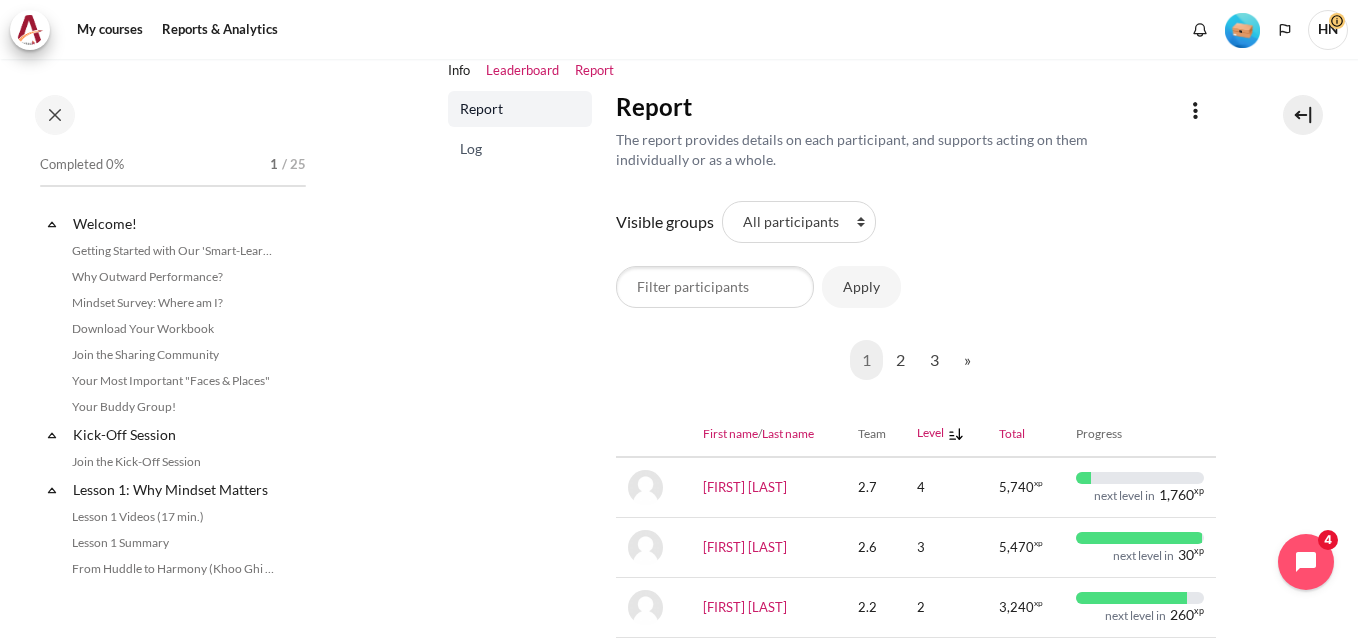 click on "Leaderboard" at bounding box center [522, 71] 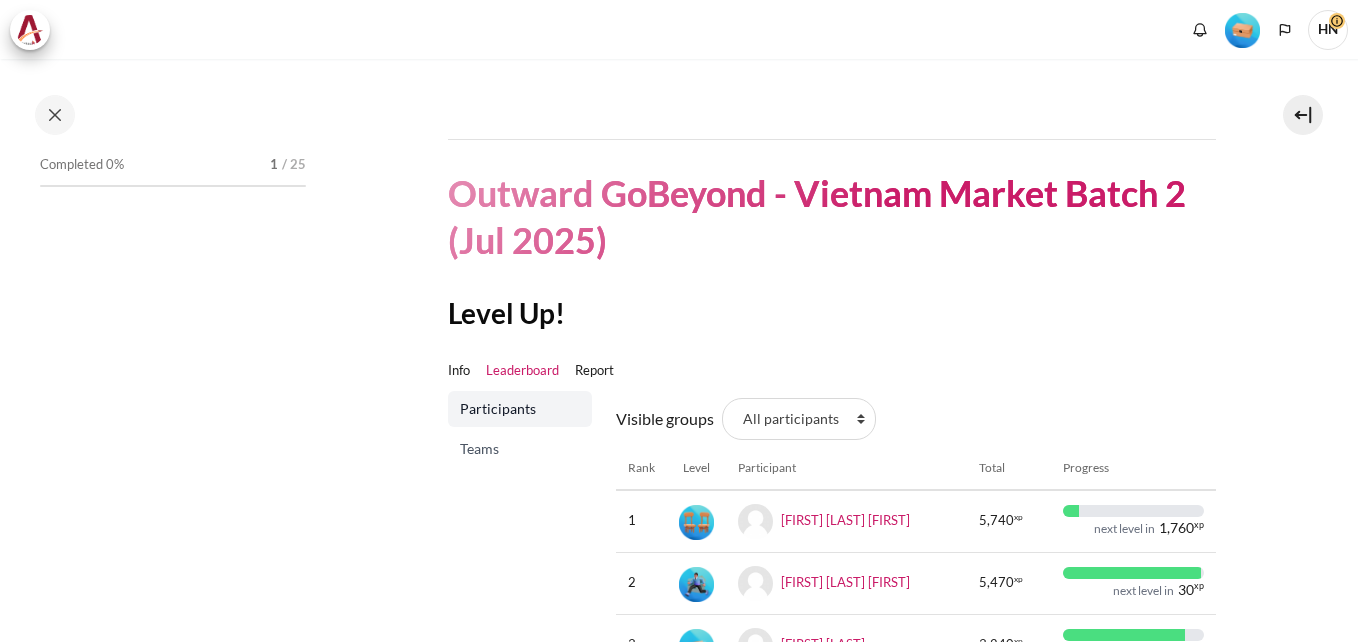 scroll, scrollTop: 0, scrollLeft: 0, axis: both 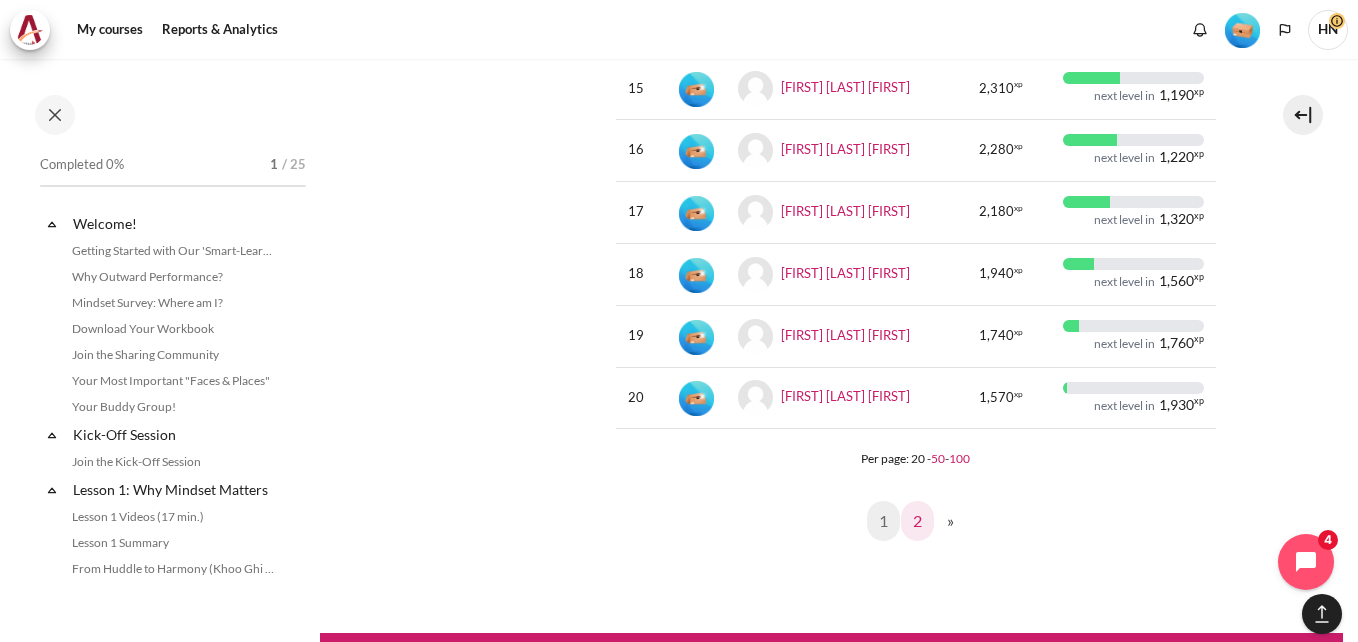 click on "2" at bounding box center (917, 521) 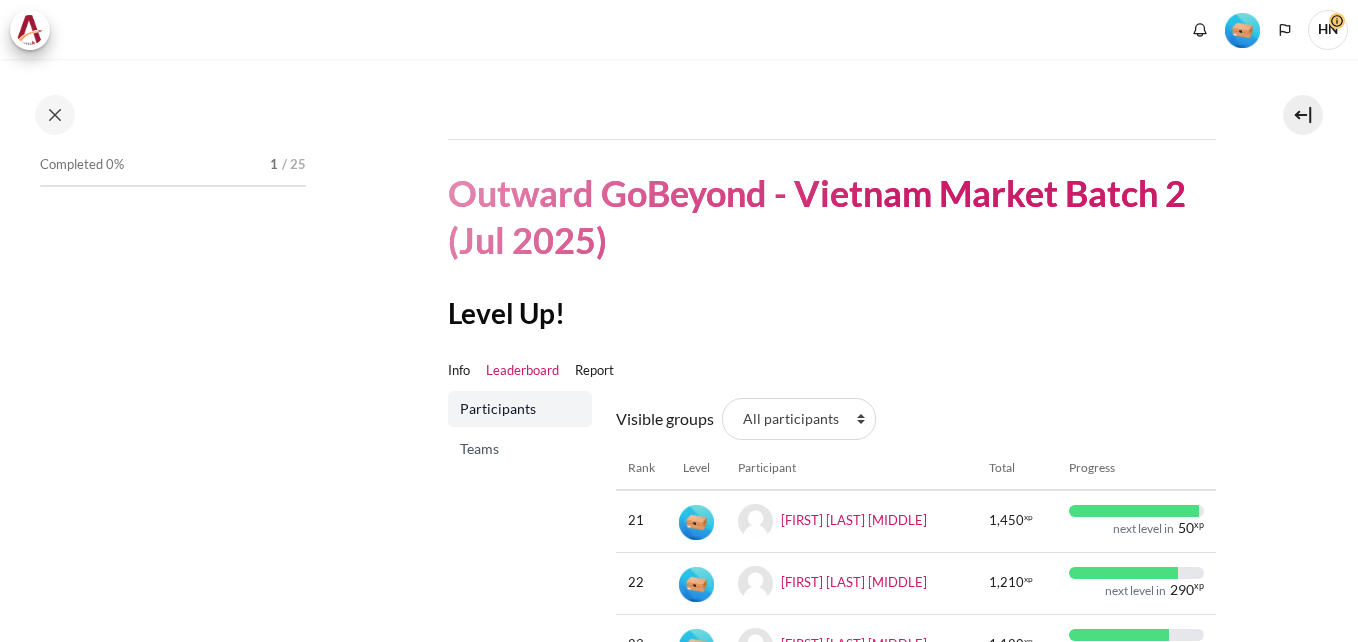 scroll, scrollTop: 0, scrollLeft: 0, axis: both 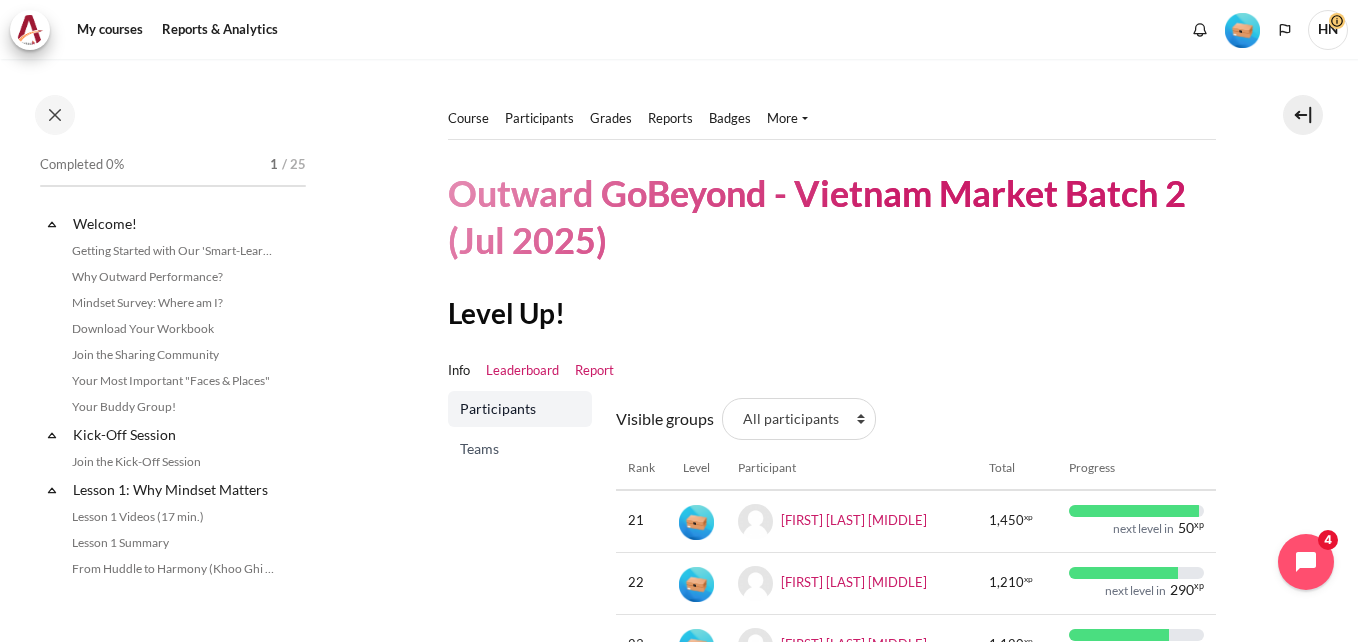 click on "Report" at bounding box center [594, 371] 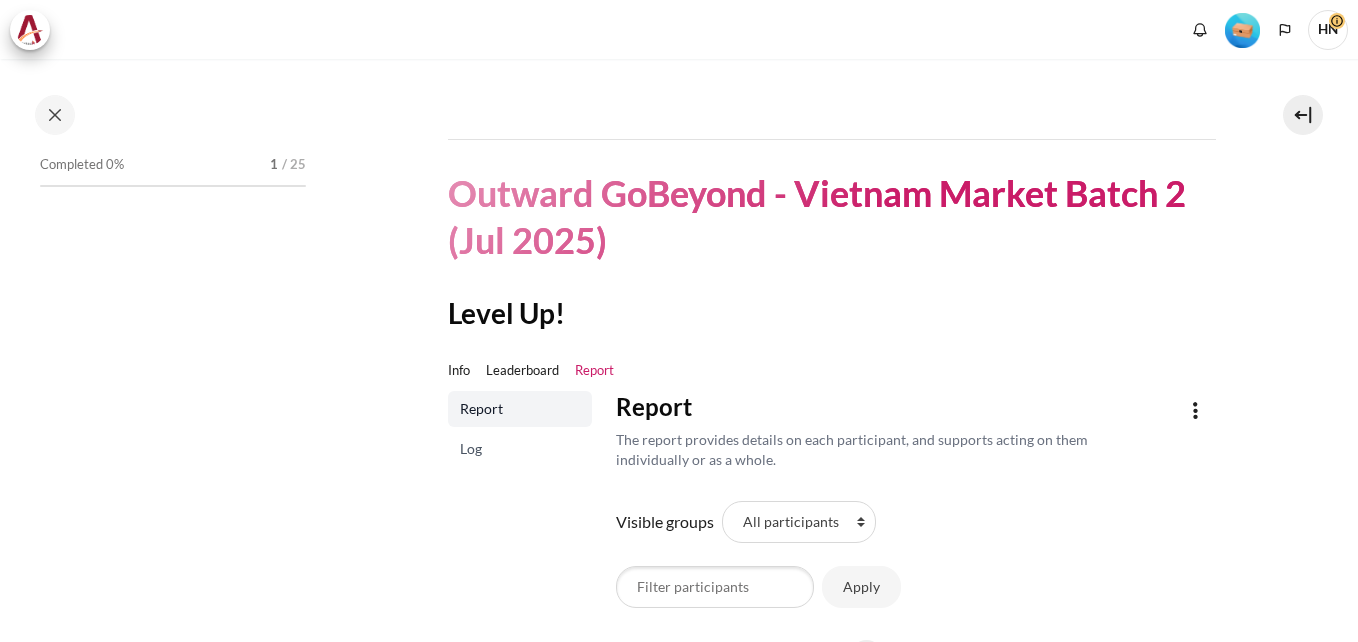 scroll, scrollTop: 0, scrollLeft: 0, axis: both 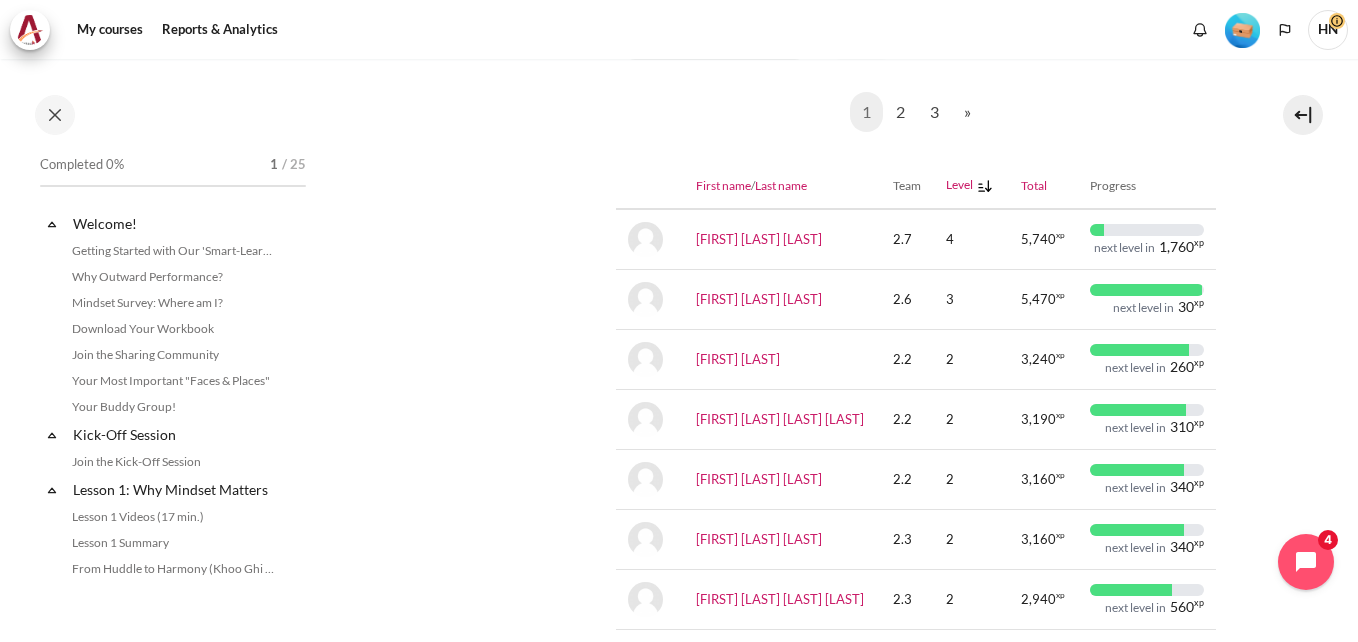 click on "Progress" at bounding box center (1146, 186) 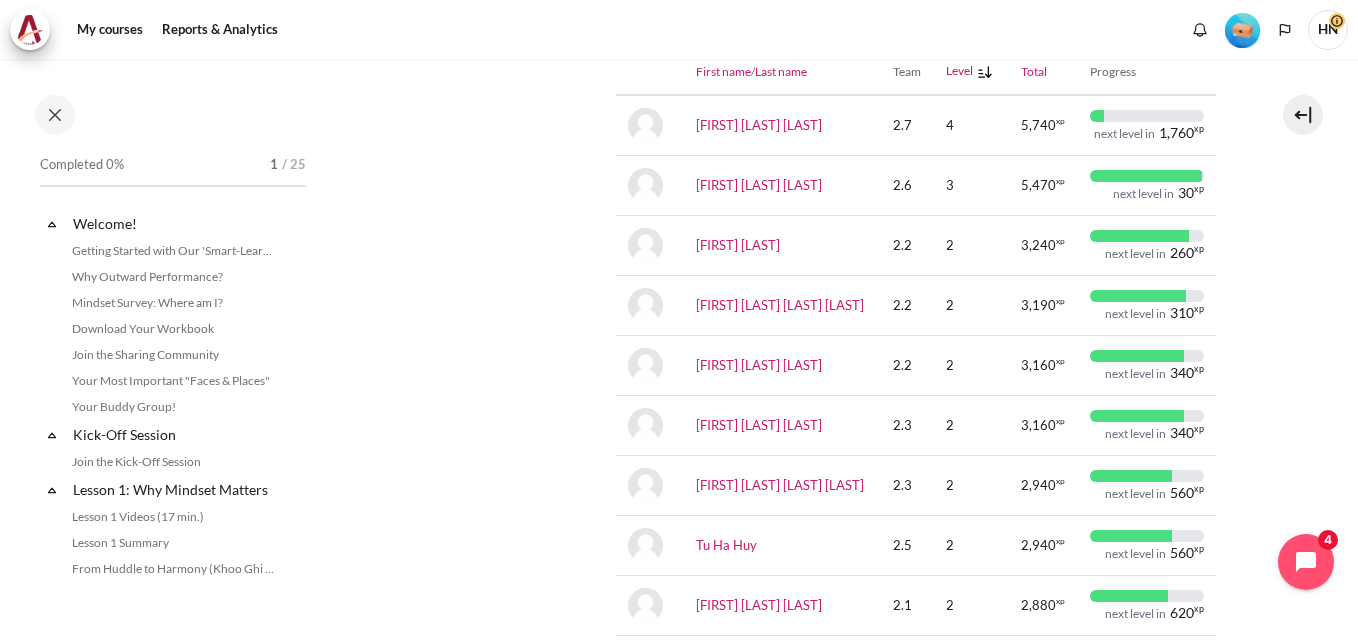 scroll, scrollTop: 148, scrollLeft: 0, axis: vertical 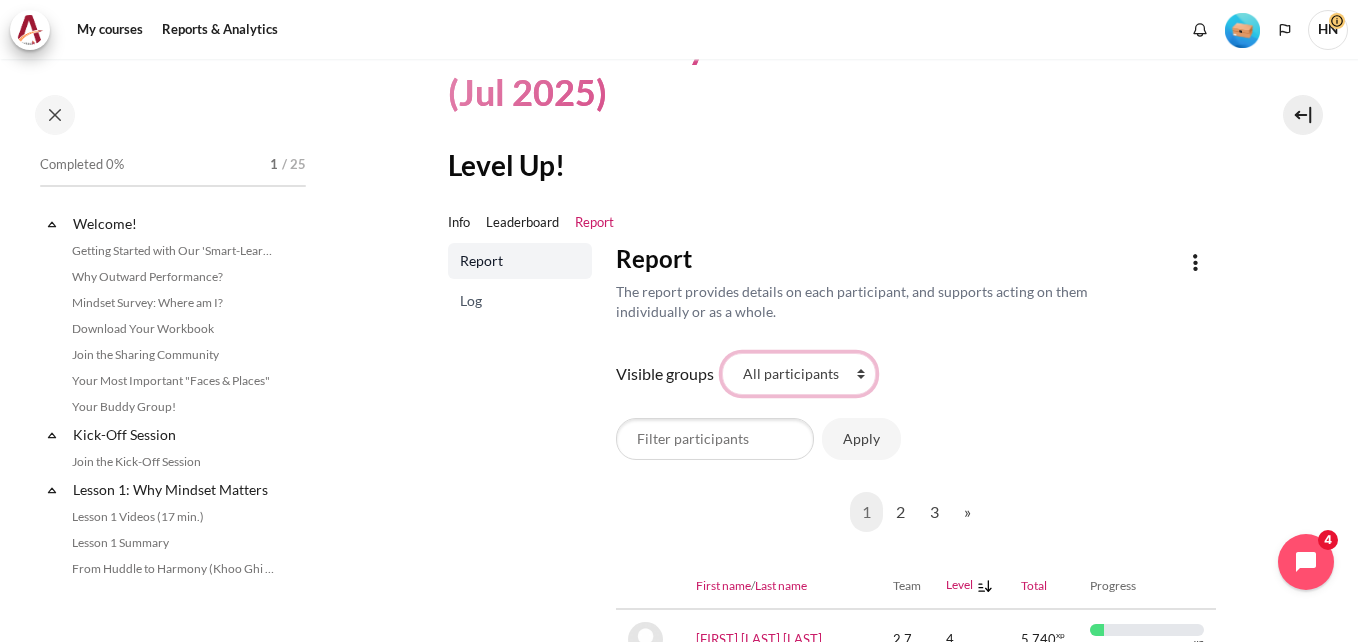 click on "All participants
2.1
2.2
2.3
2.4
2.5
2.6
2.7
2.8" at bounding box center [799, 374] 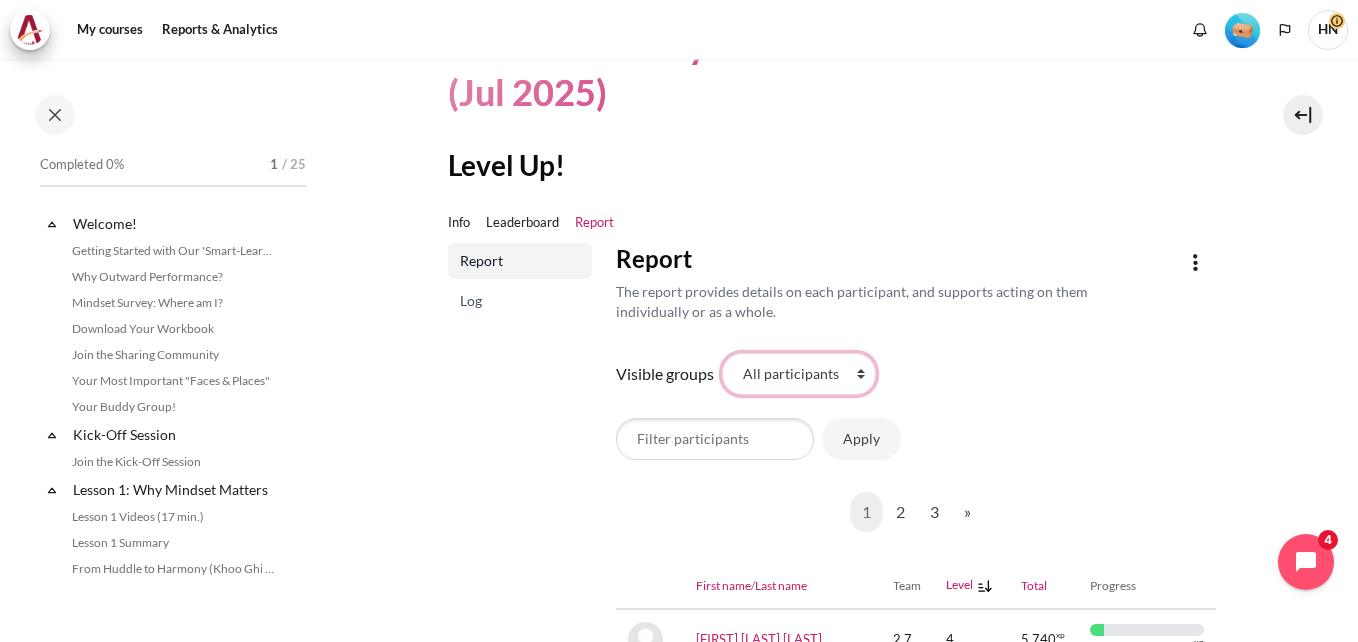 select on "4944" 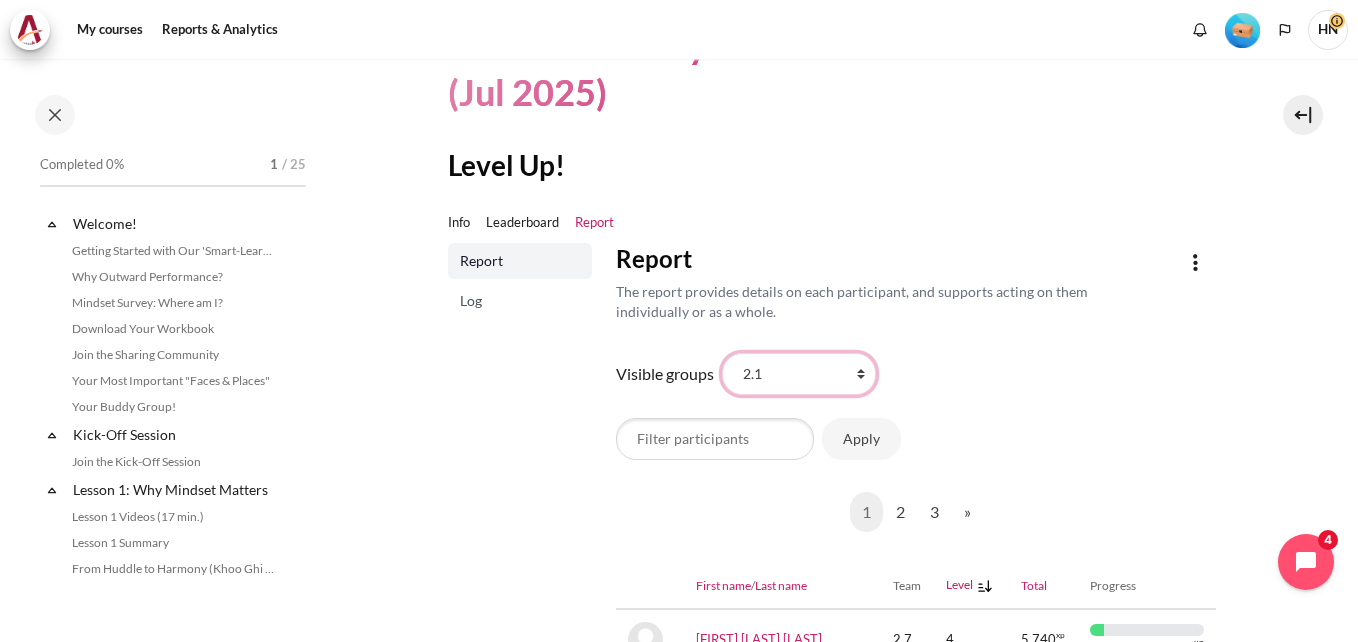 click on "All participants
2.1
2.2
2.3
2.4
2.5
2.6
2.7
2.8" at bounding box center [799, 374] 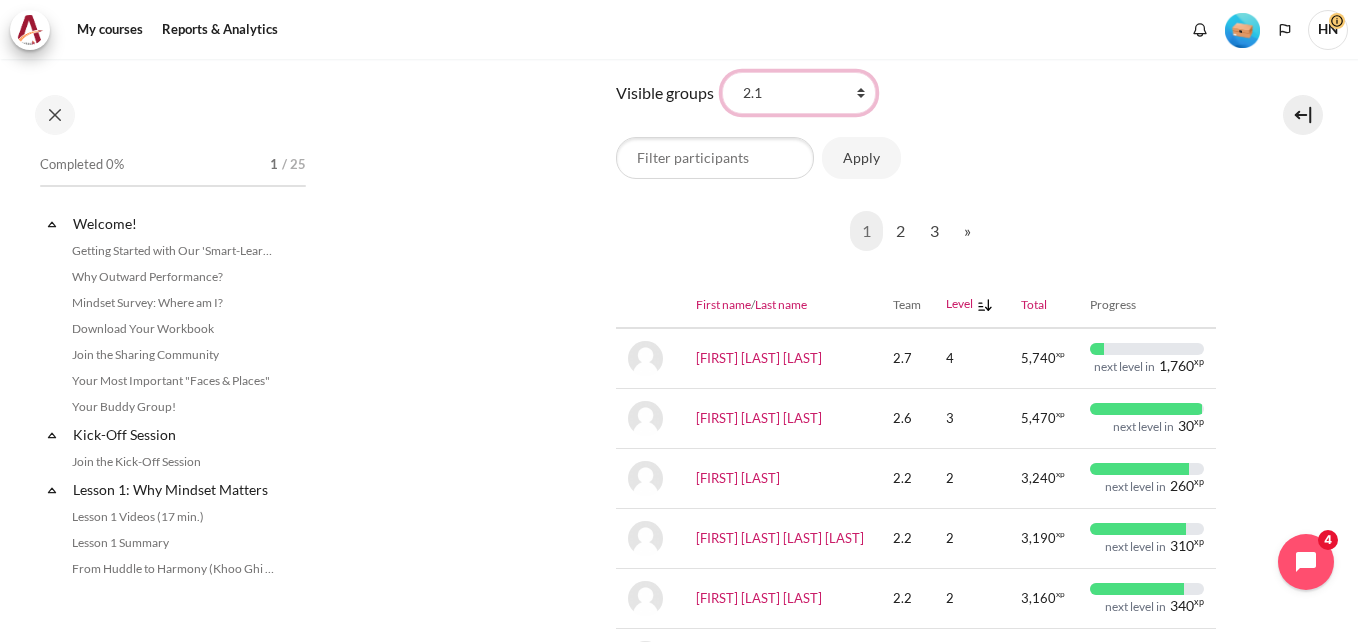 scroll, scrollTop: 648, scrollLeft: 0, axis: vertical 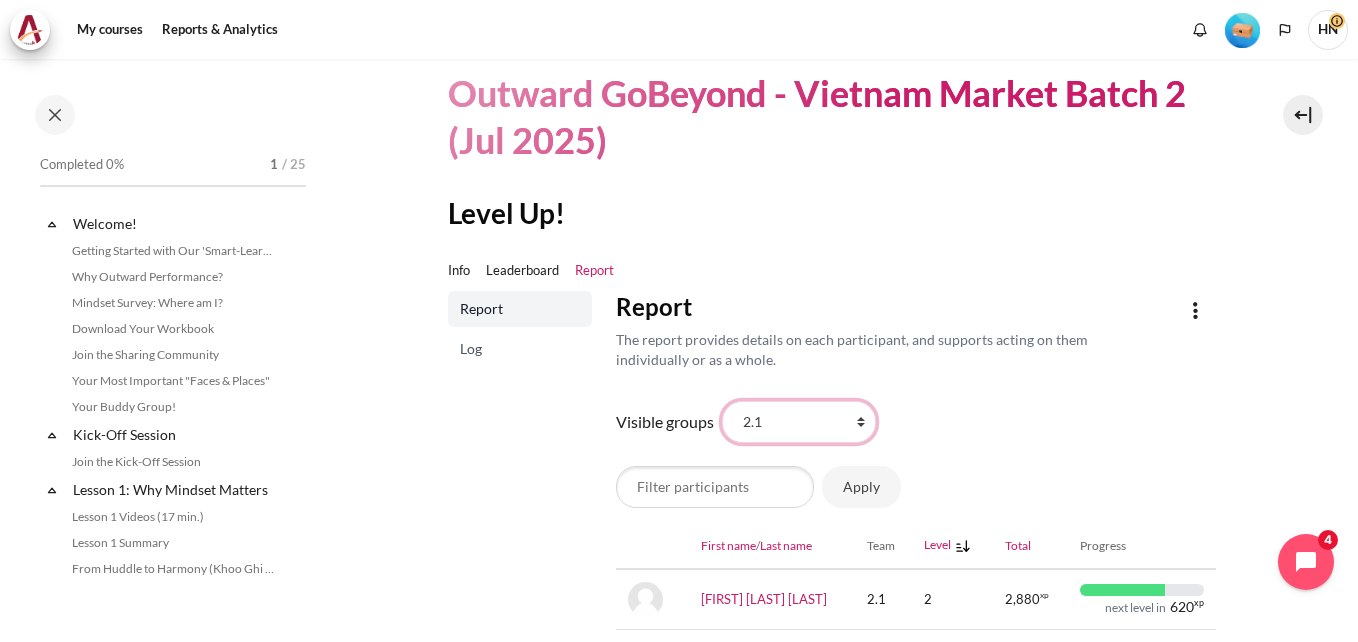 click on "All participants
2.1
2.2
2.3
2.4
2.5
2.6
2.7
2.8" at bounding box center (799, 422) 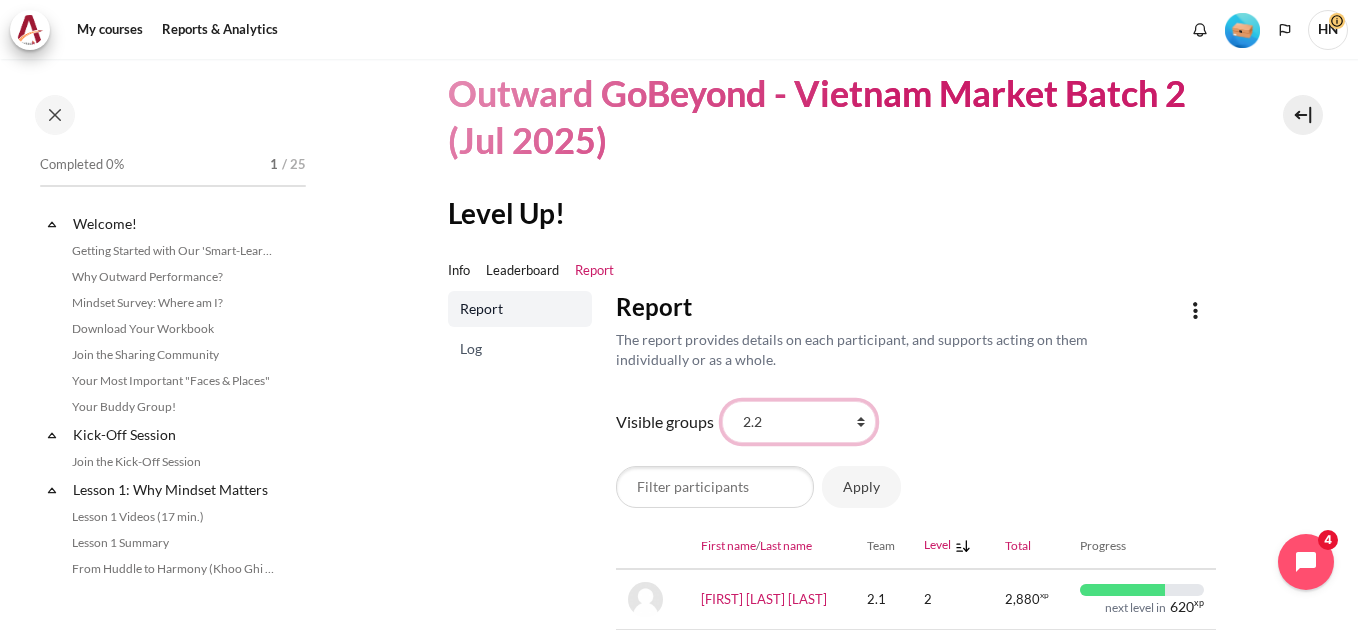 click on "All participants
2.1
2.2
2.3
2.4
2.5
2.6
2.7
2.8" at bounding box center (799, 422) 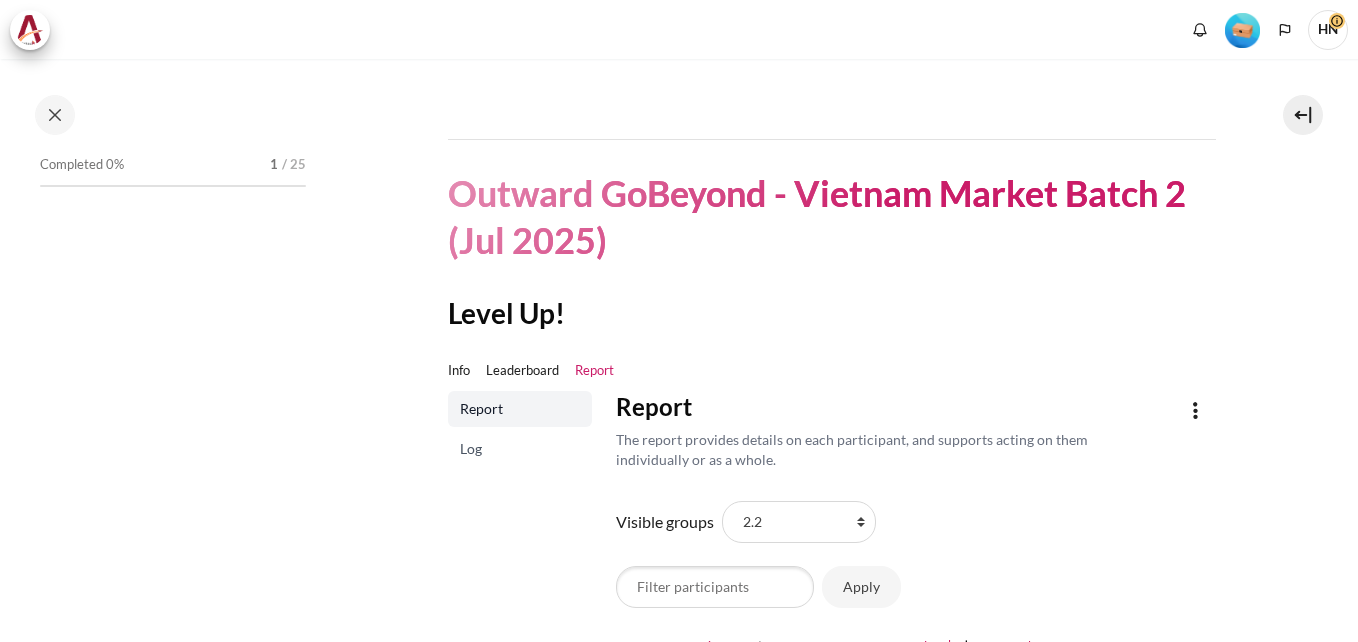 scroll, scrollTop: 0, scrollLeft: 0, axis: both 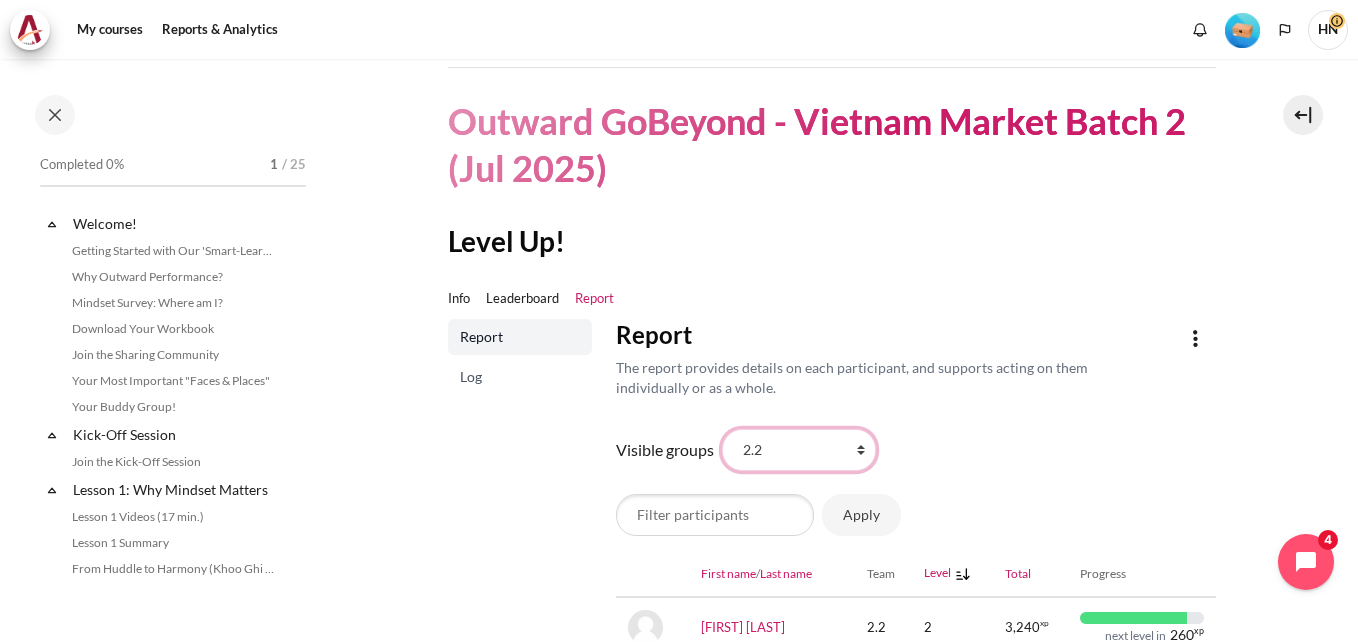 click on "All participants
2.1
2.2
2.3
2.4
2.5
2.6
2.7
2.8" at bounding box center (799, 450) 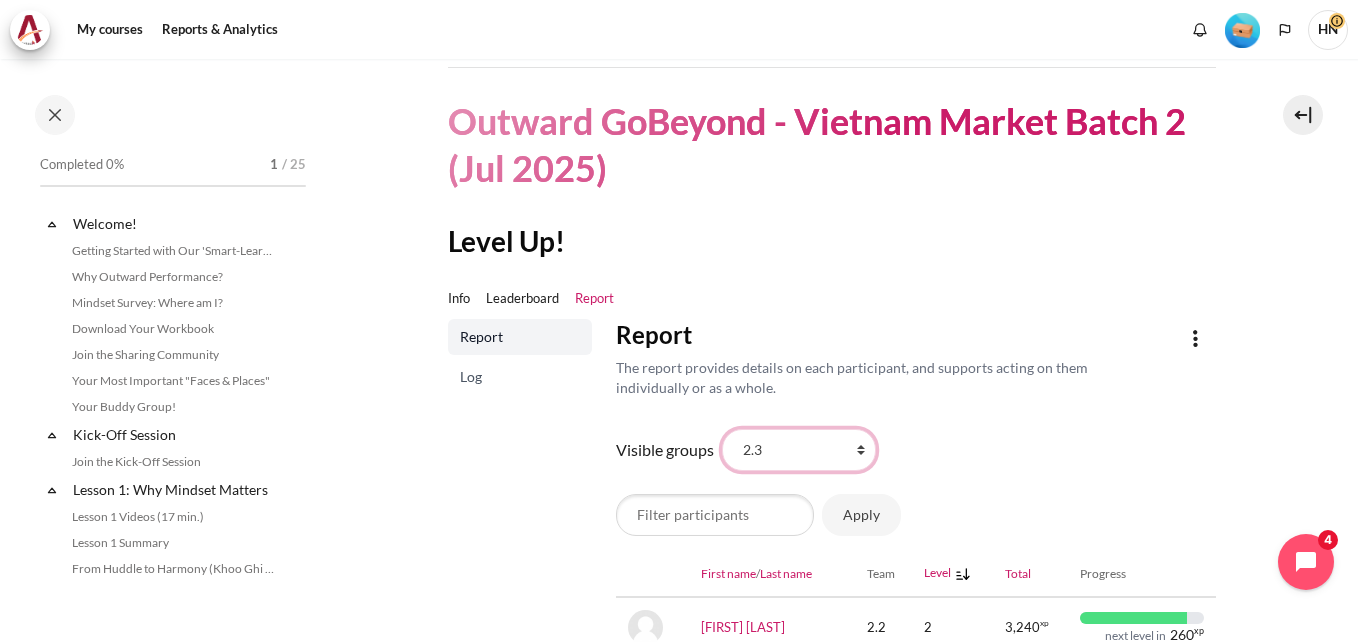 click on "All participants
2.1
2.2
2.3
2.4
2.5
2.6
2.7
2.8" at bounding box center [799, 450] 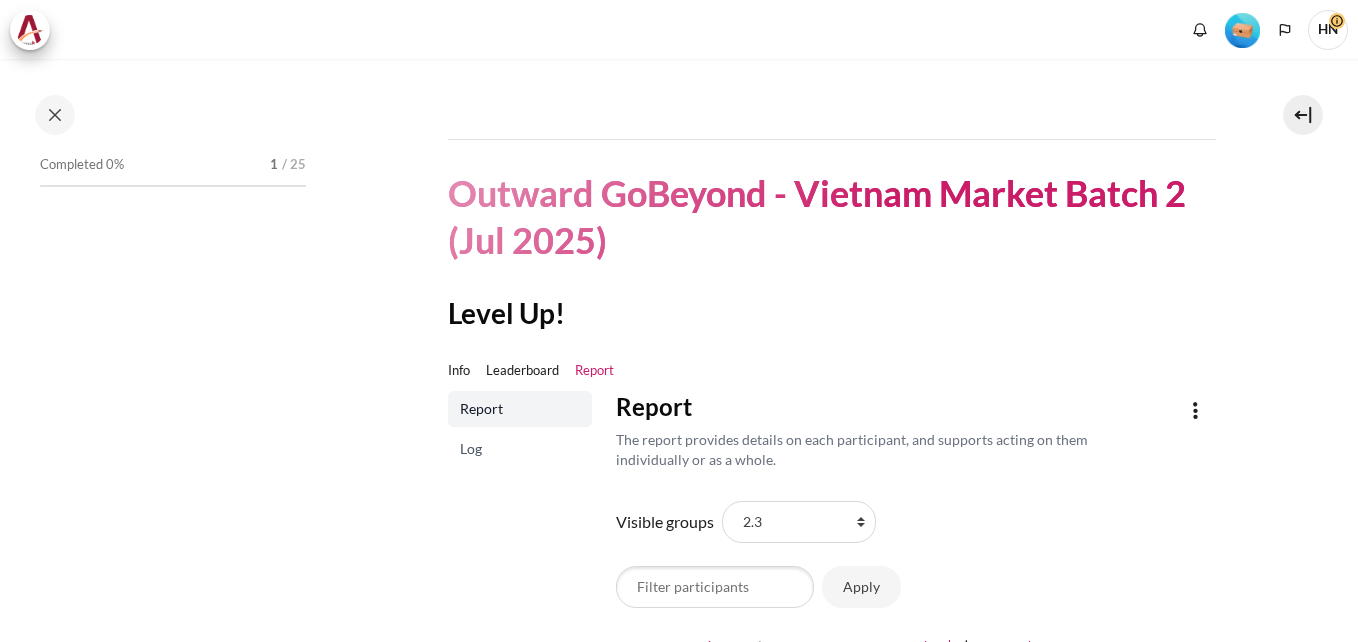 scroll, scrollTop: 0, scrollLeft: 0, axis: both 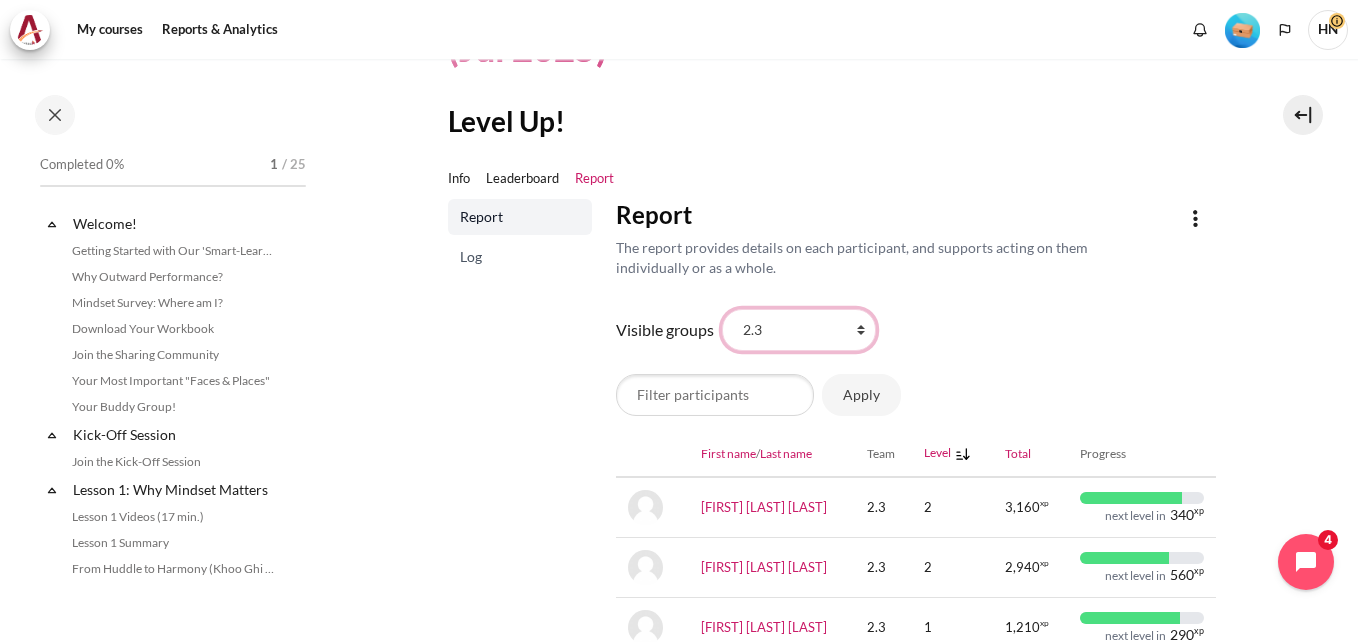click on "All participants
2.1
2.2
2.3
2.4
2.5
2.6
2.7
2.8" at bounding box center (799, 330) 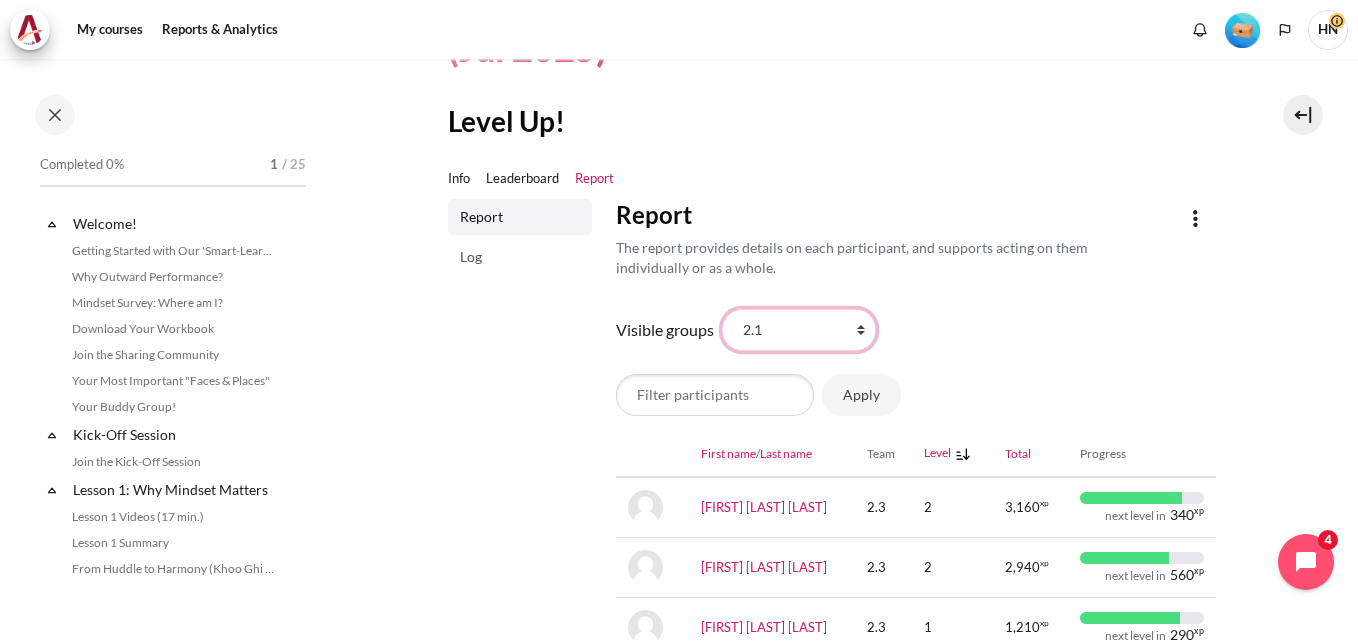 click on "All participants
2.1
2.2
2.3
2.4
2.5
2.6
2.7
2.8" at bounding box center [799, 330] 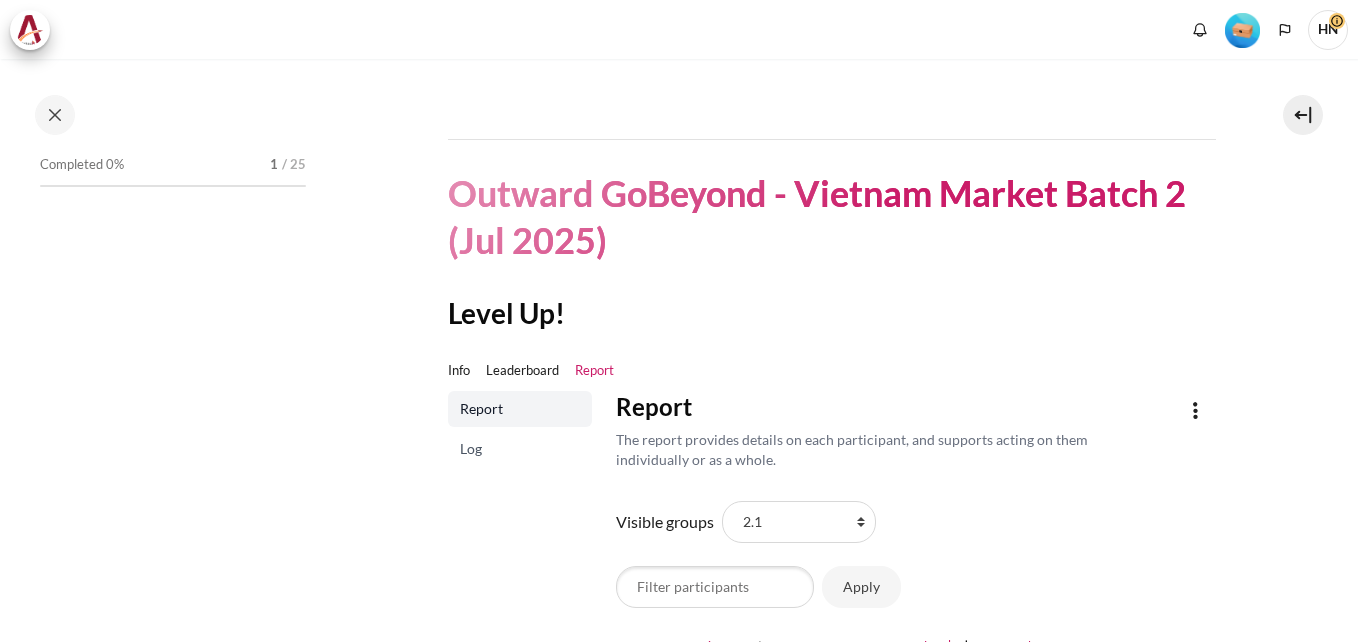 scroll, scrollTop: 0, scrollLeft: 0, axis: both 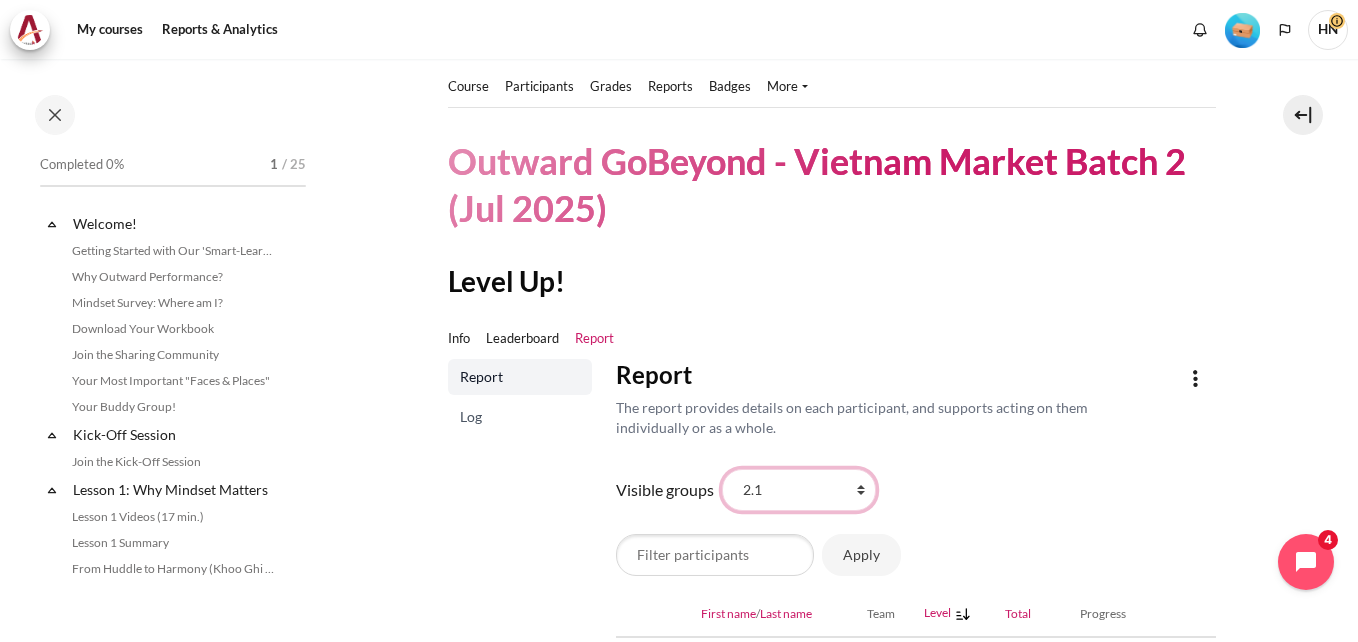 click on "All participants
2.1
2.2
2.3
2.4
2.5
2.6
2.7
2.8" at bounding box center (799, 490) 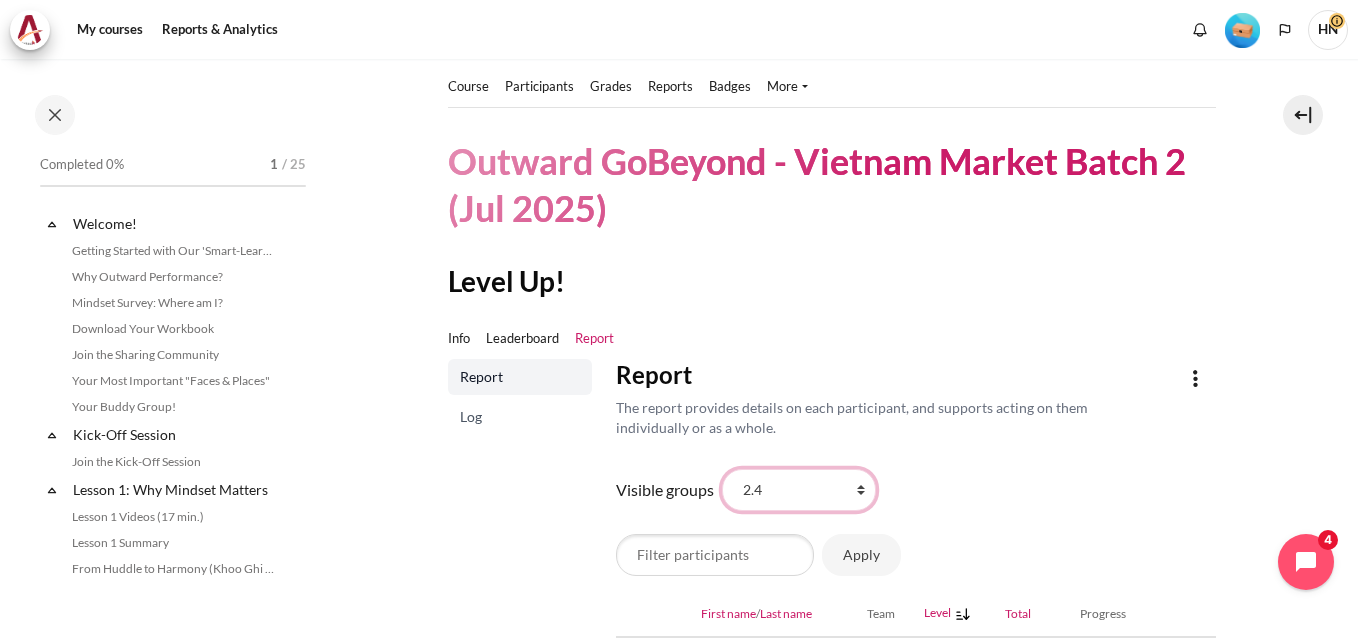 click on "All participants
2.1
2.2
2.3
2.4
2.5
2.6
2.7
2.8" at bounding box center [799, 490] 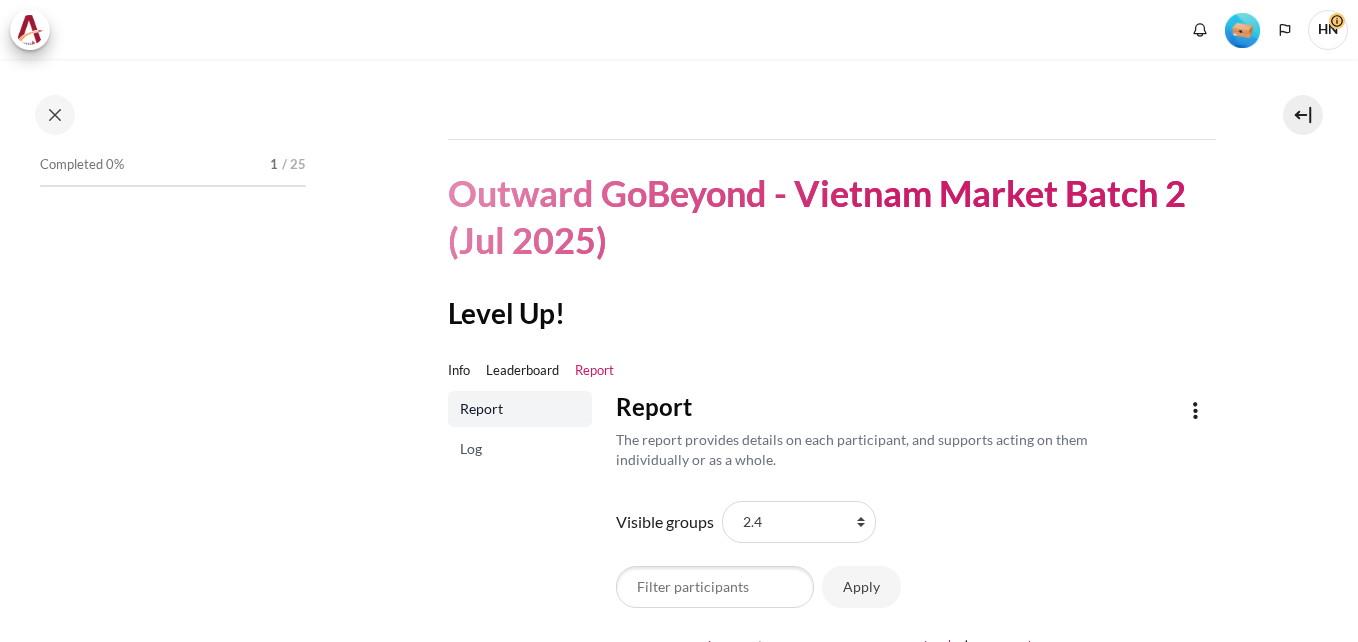 scroll, scrollTop: 0, scrollLeft: 0, axis: both 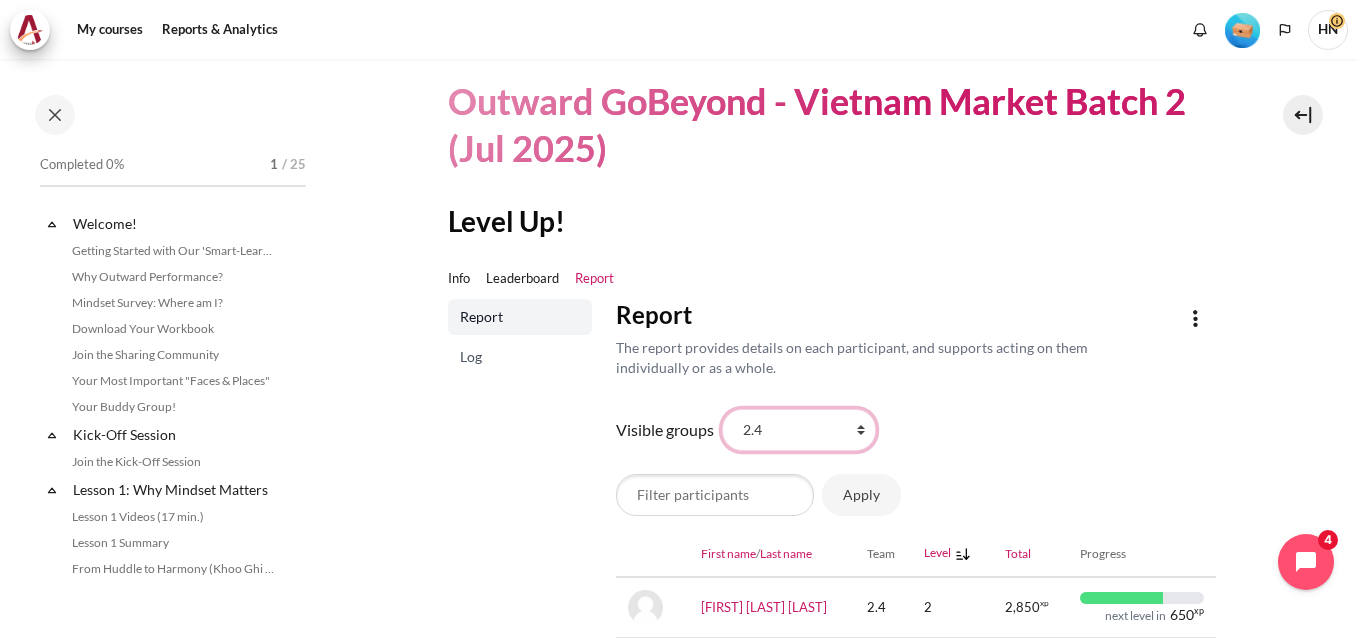 click on "All participants
2.1
2.2
2.3
2.4
2.5
2.6
2.7
2.8" at bounding box center (799, 430) 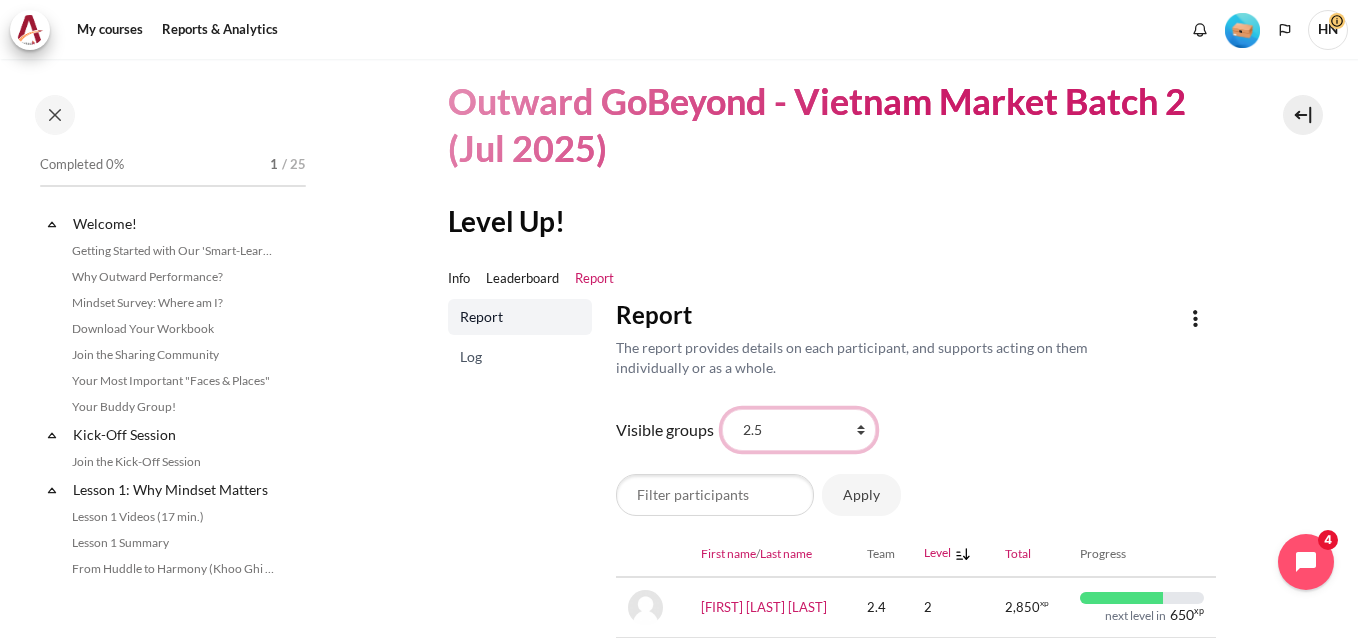 click on "All participants
2.1
2.2
2.3
2.4
2.5
2.6
2.7
2.8" at bounding box center [799, 430] 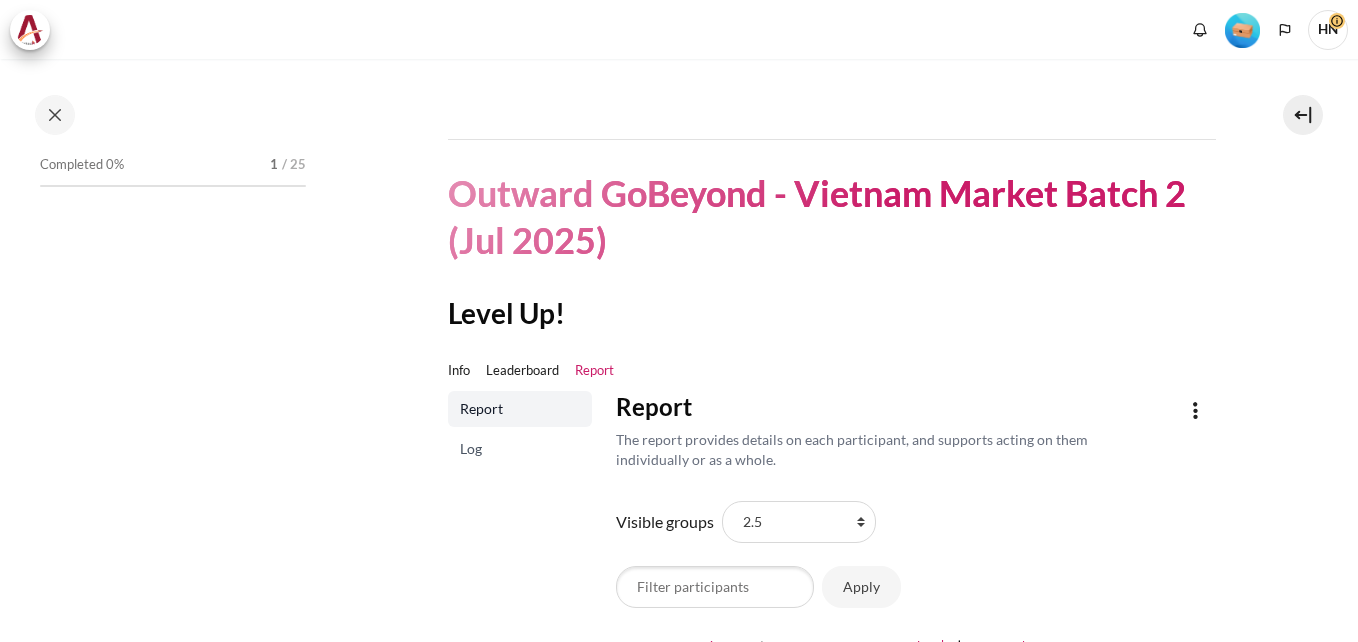 scroll, scrollTop: 0, scrollLeft: 0, axis: both 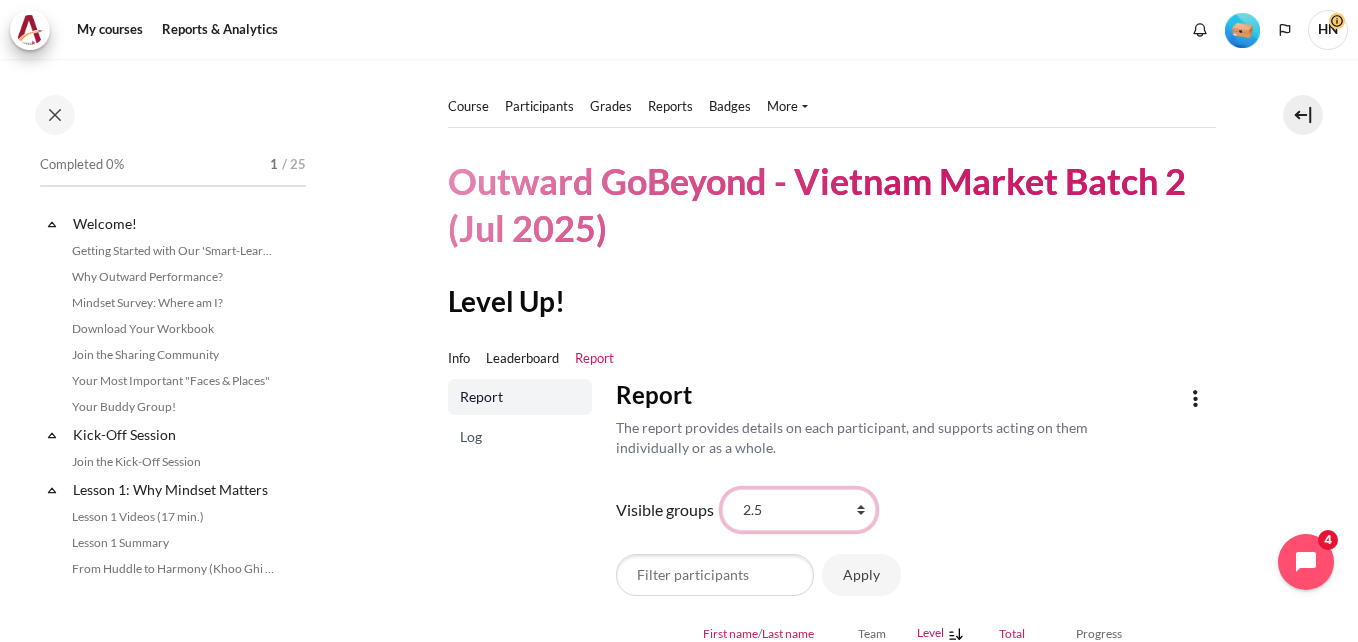 click on "All participants
2.1
2.2
2.3
2.4
2.5
2.6
2.7
2.8" at bounding box center [799, 510] 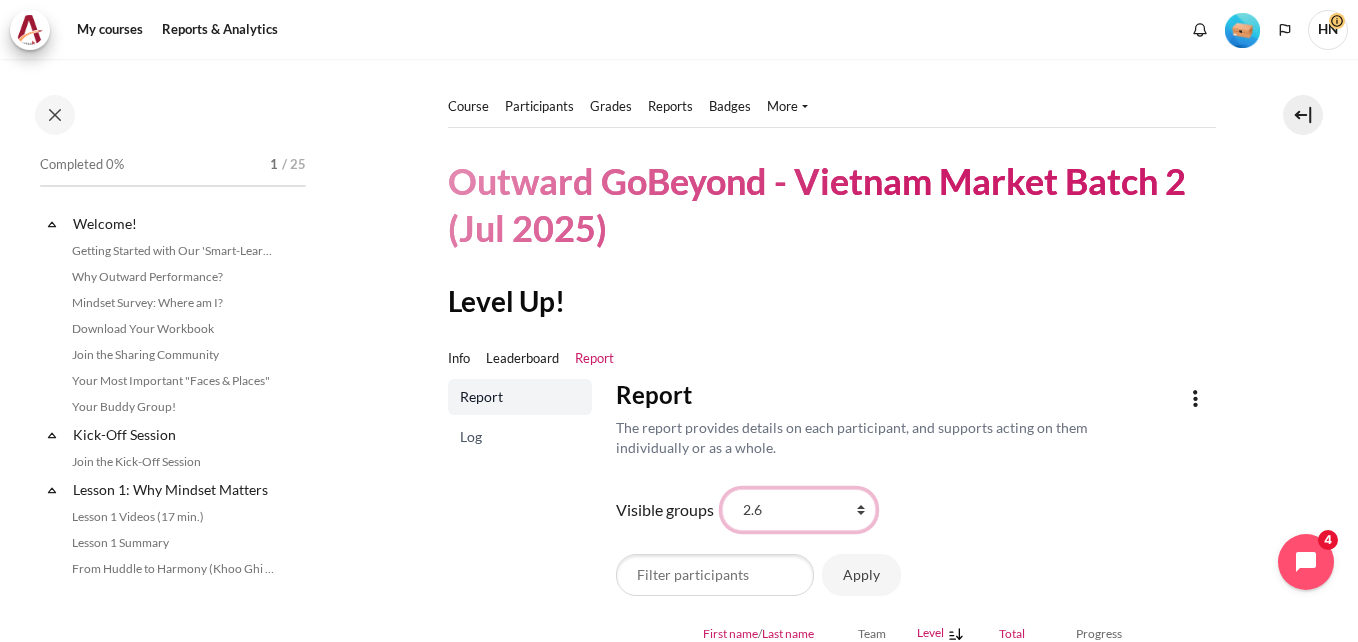 click on "All participants
2.1
2.2
2.3
2.4
2.5
2.6
2.7
2.8" at bounding box center [799, 510] 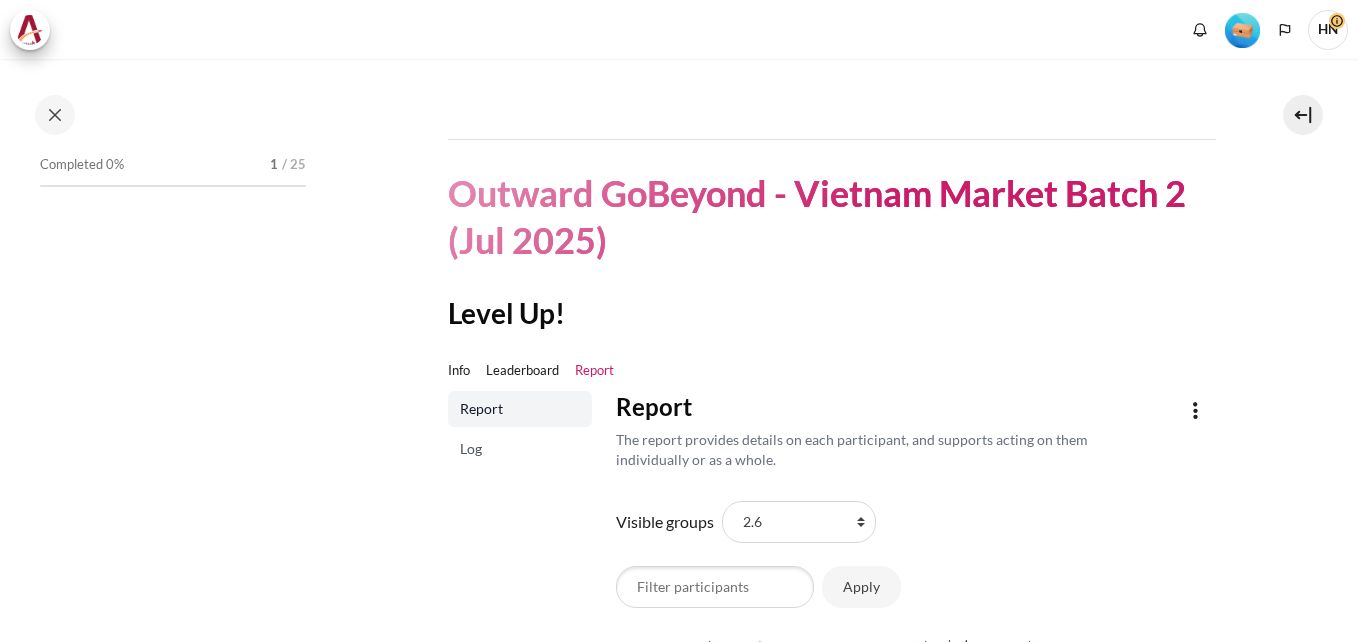 scroll, scrollTop: 0, scrollLeft: 0, axis: both 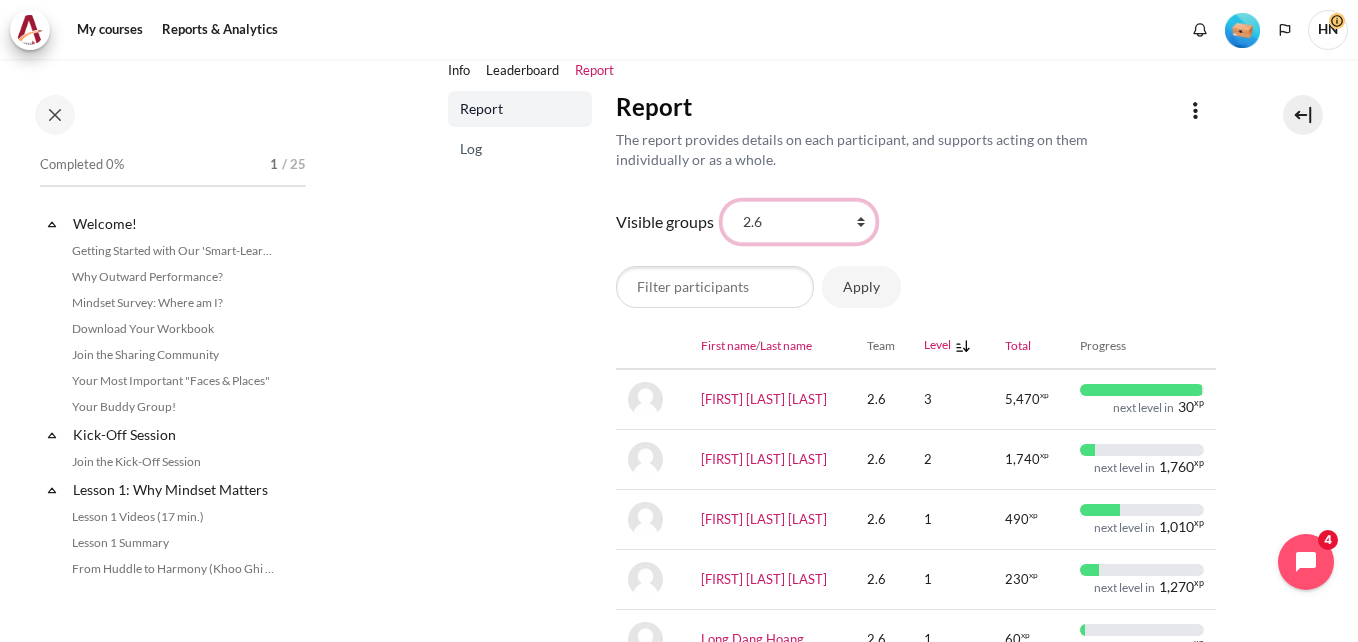 click on "All participants
2.1
2.2
2.3
2.4
2.5
2.6
2.7
2.8" at bounding box center (799, 222) 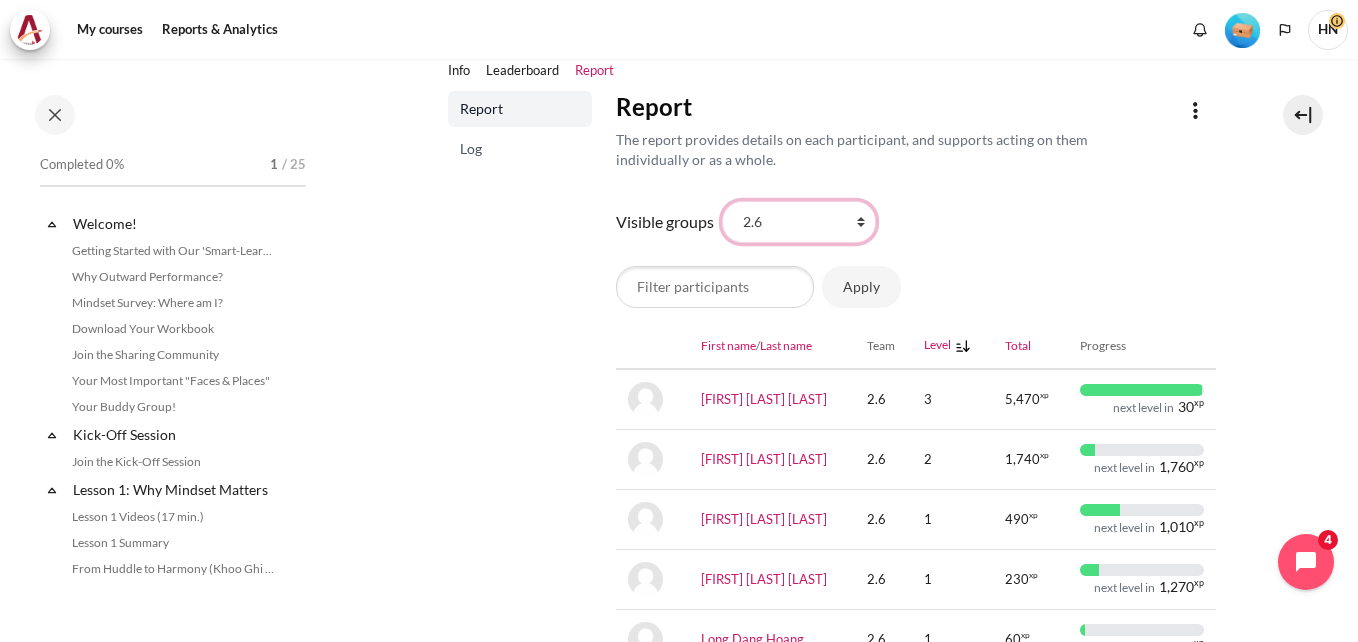 select on "4950" 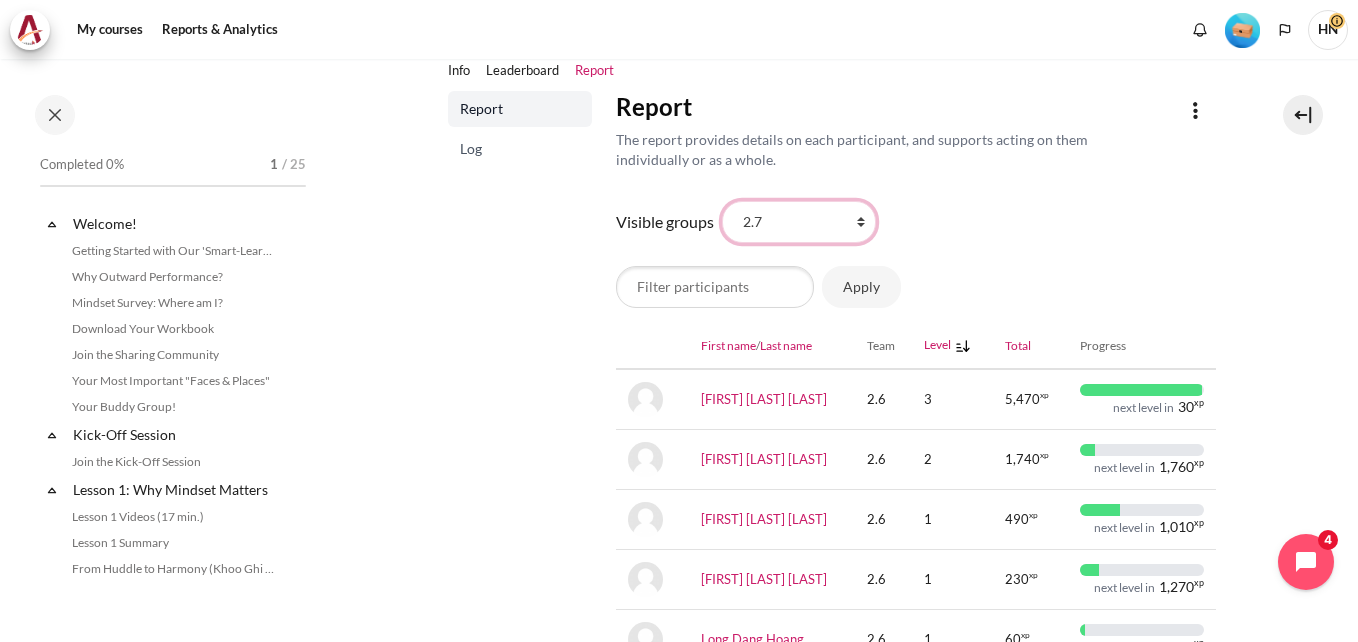 click on "All participants
2.1
2.2
2.3
2.4
2.5
2.6
2.7
2.8" at bounding box center (799, 222) 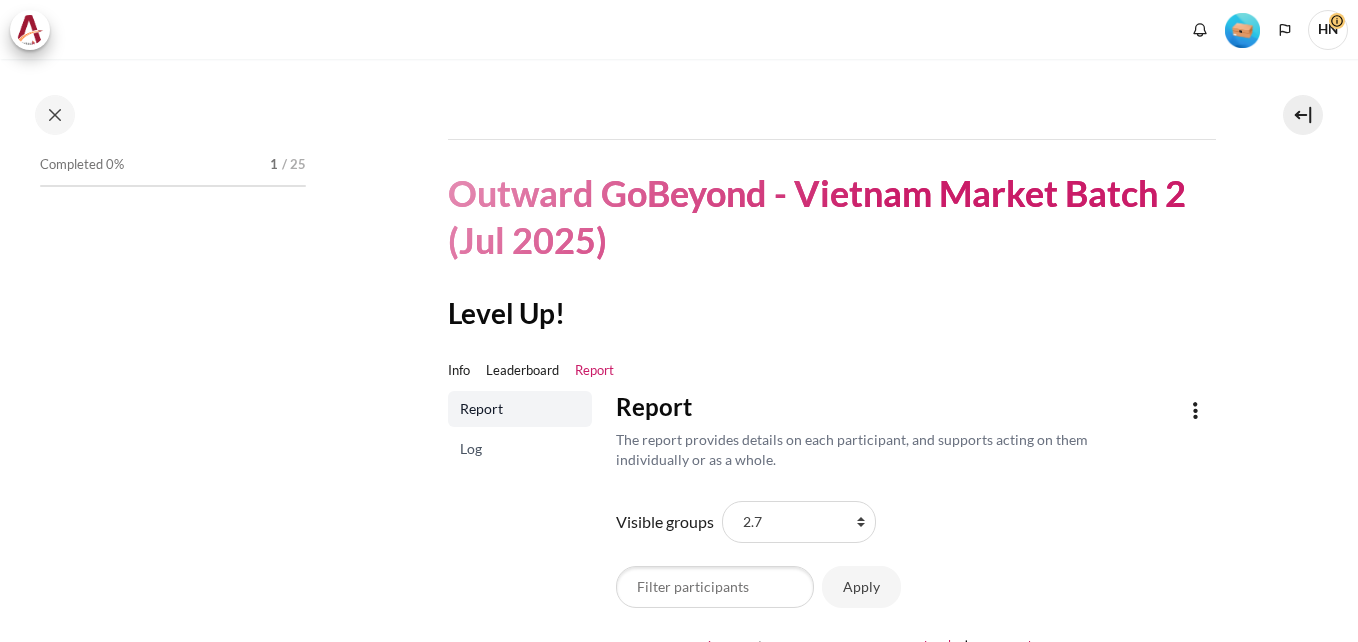 scroll, scrollTop: 0, scrollLeft: 0, axis: both 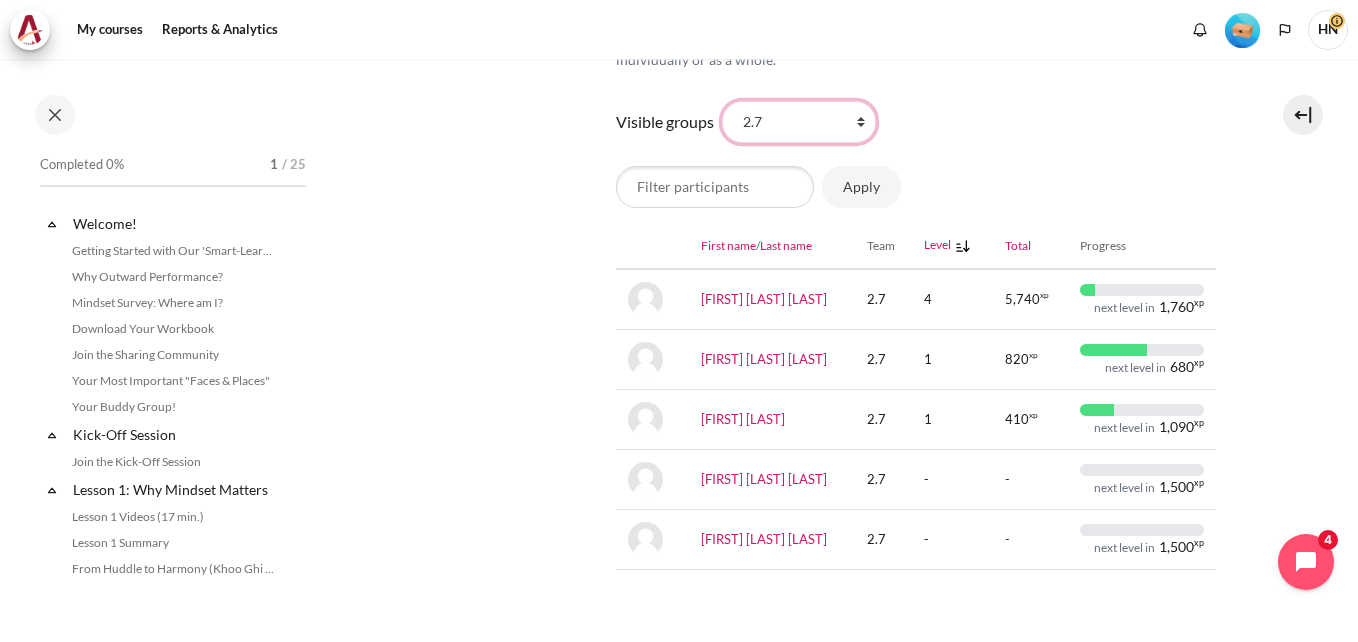 click on "All participants
2.1
2.2
2.3
2.4
2.5
2.6
2.7
2.8" at bounding box center [799, 122] 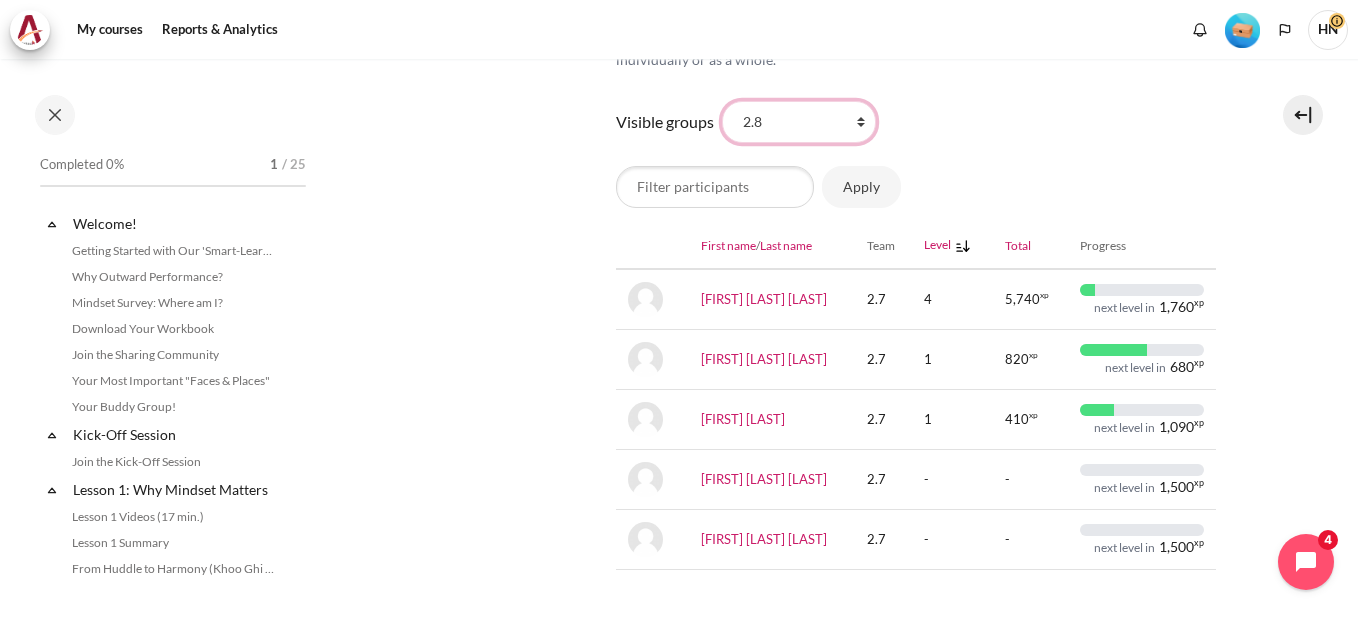 click on "All participants
2.1
2.2
2.3
2.4
2.5
2.6
2.7
2.8" at bounding box center [799, 122] 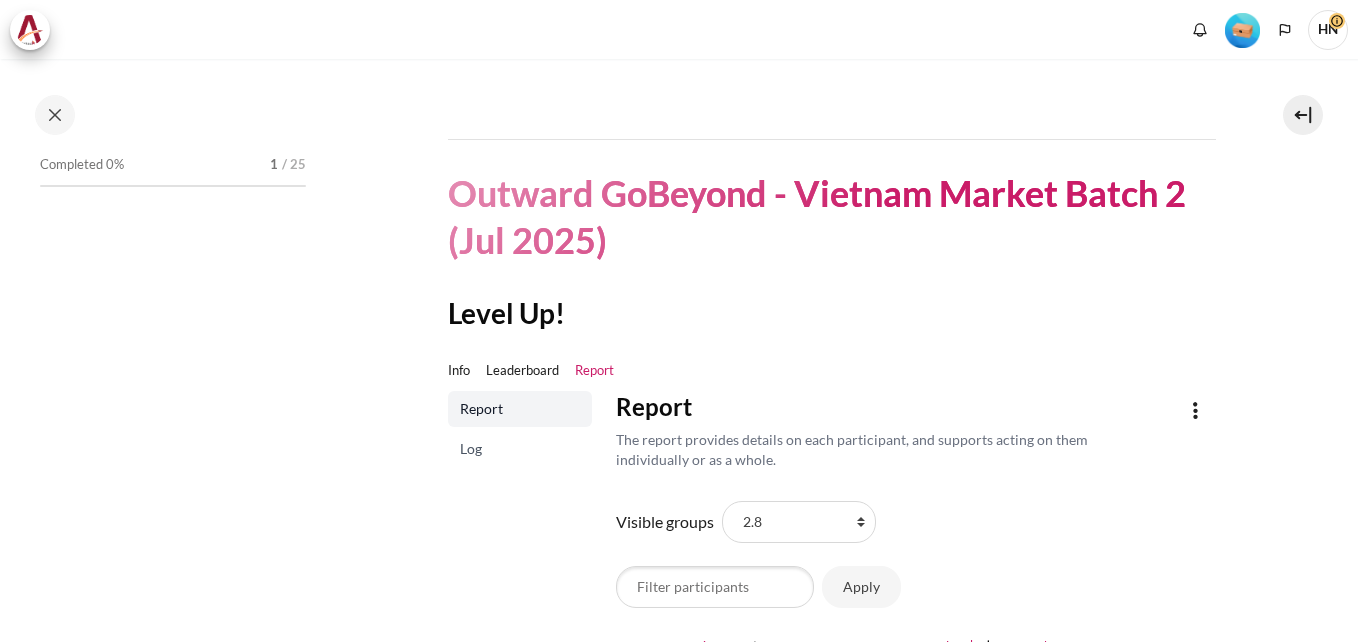 scroll, scrollTop: 0, scrollLeft: 0, axis: both 